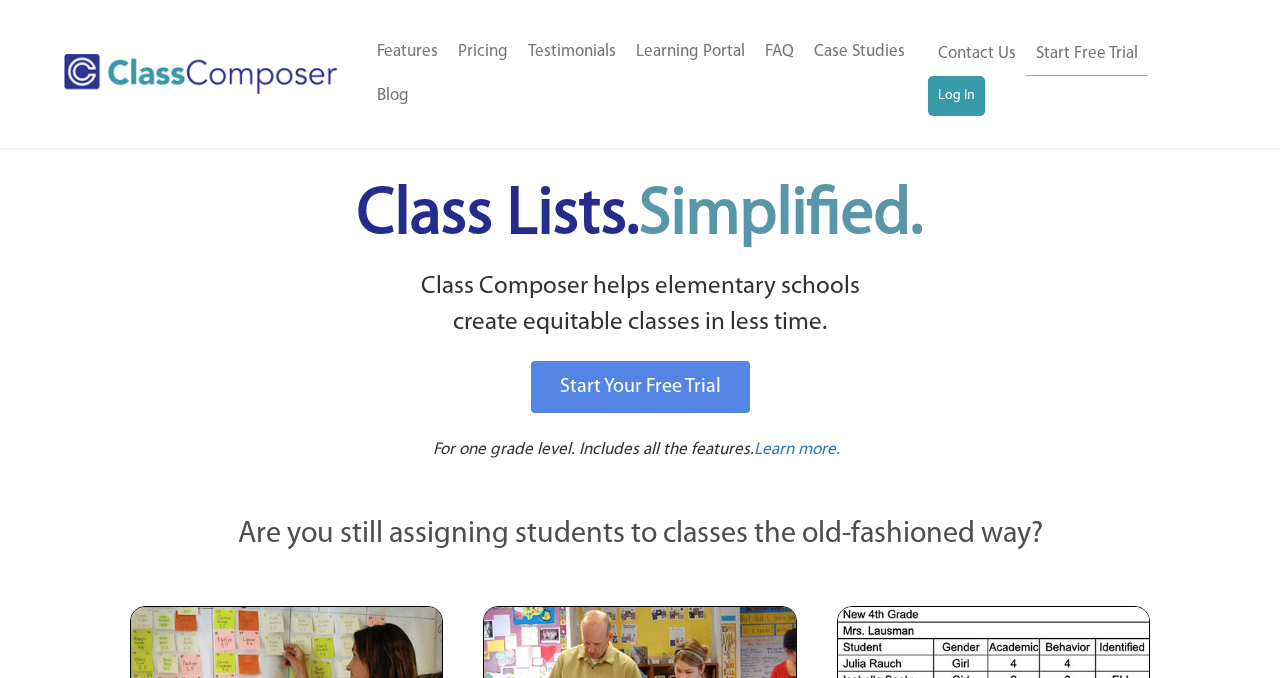 scroll, scrollTop: 0, scrollLeft: 0, axis: both 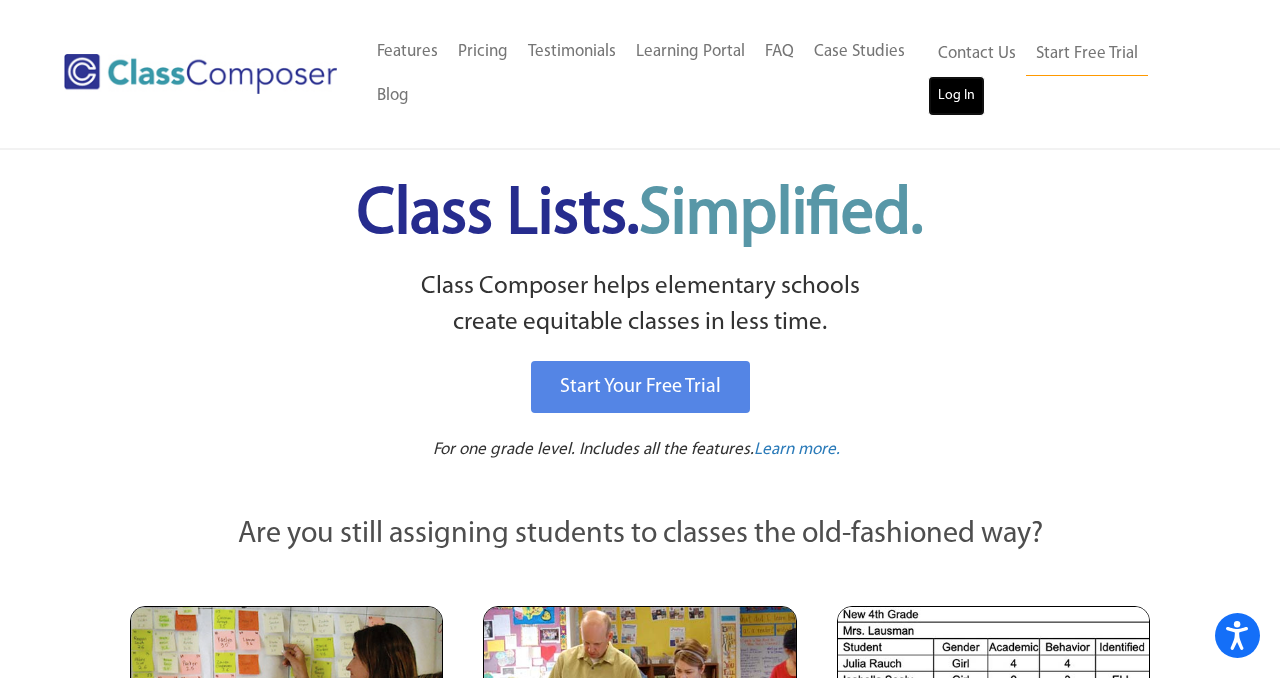 click on "Log In" at bounding box center (956, 96) 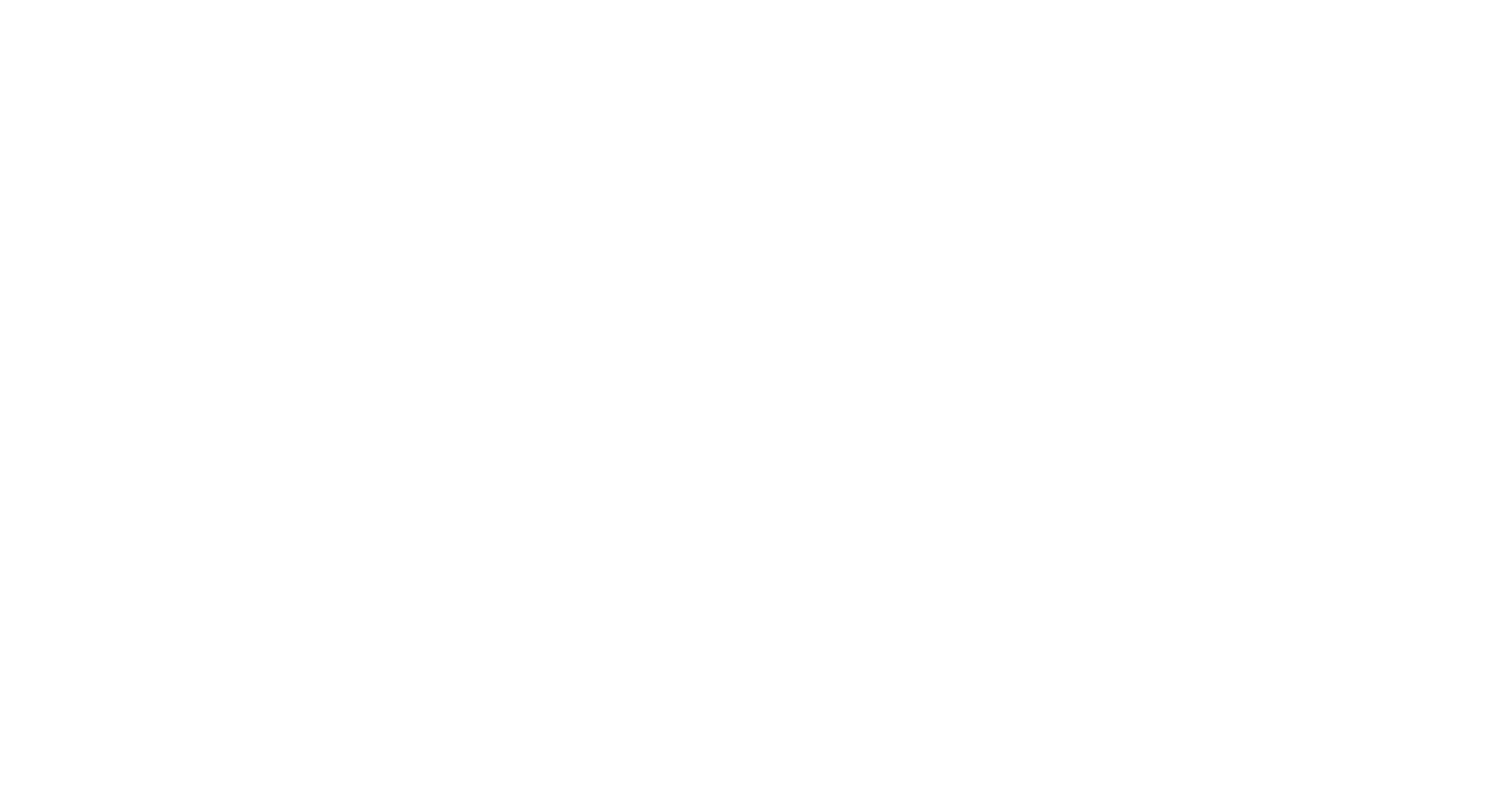 scroll, scrollTop: 0, scrollLeft: 0, axis: both 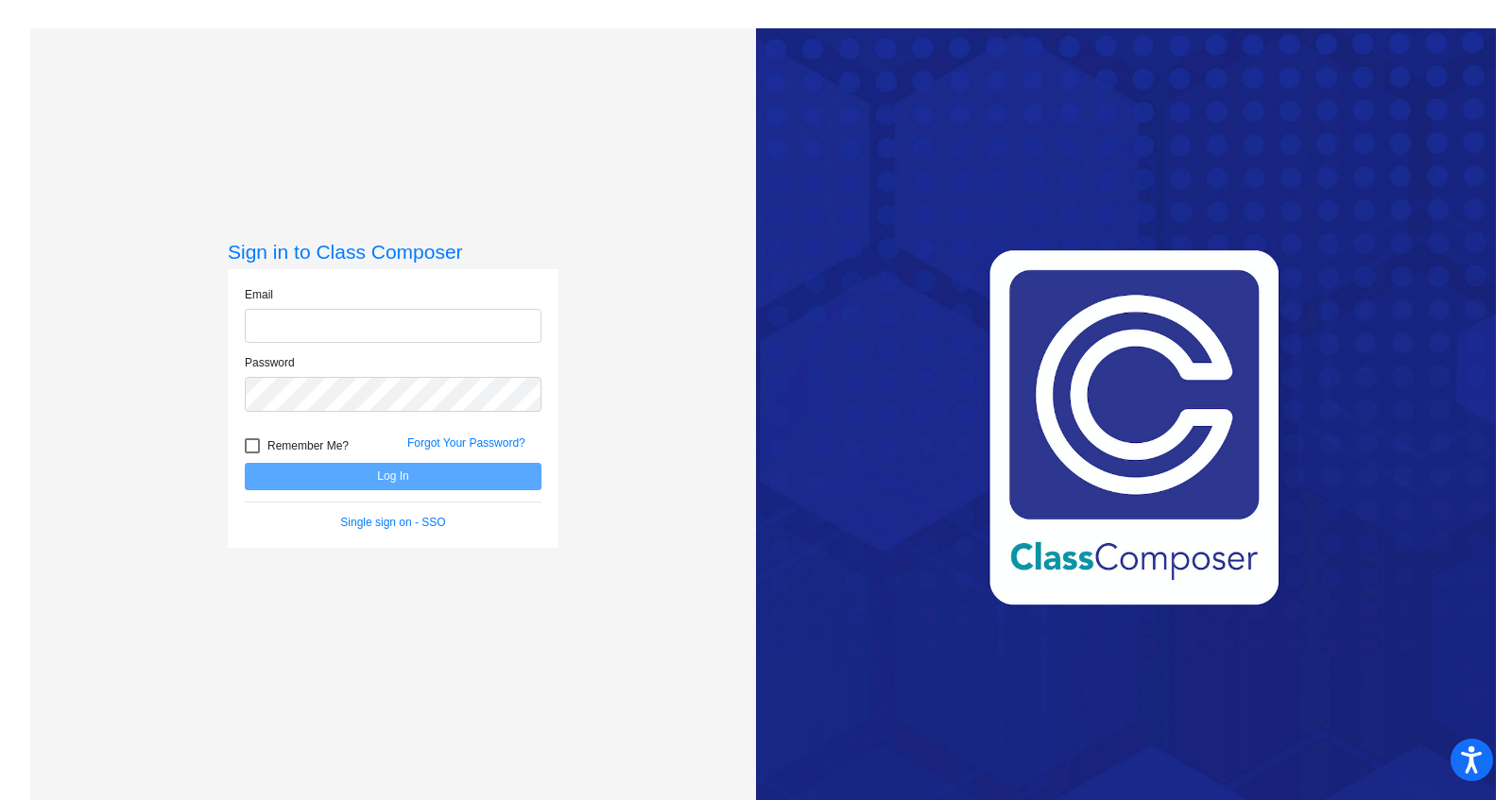 click 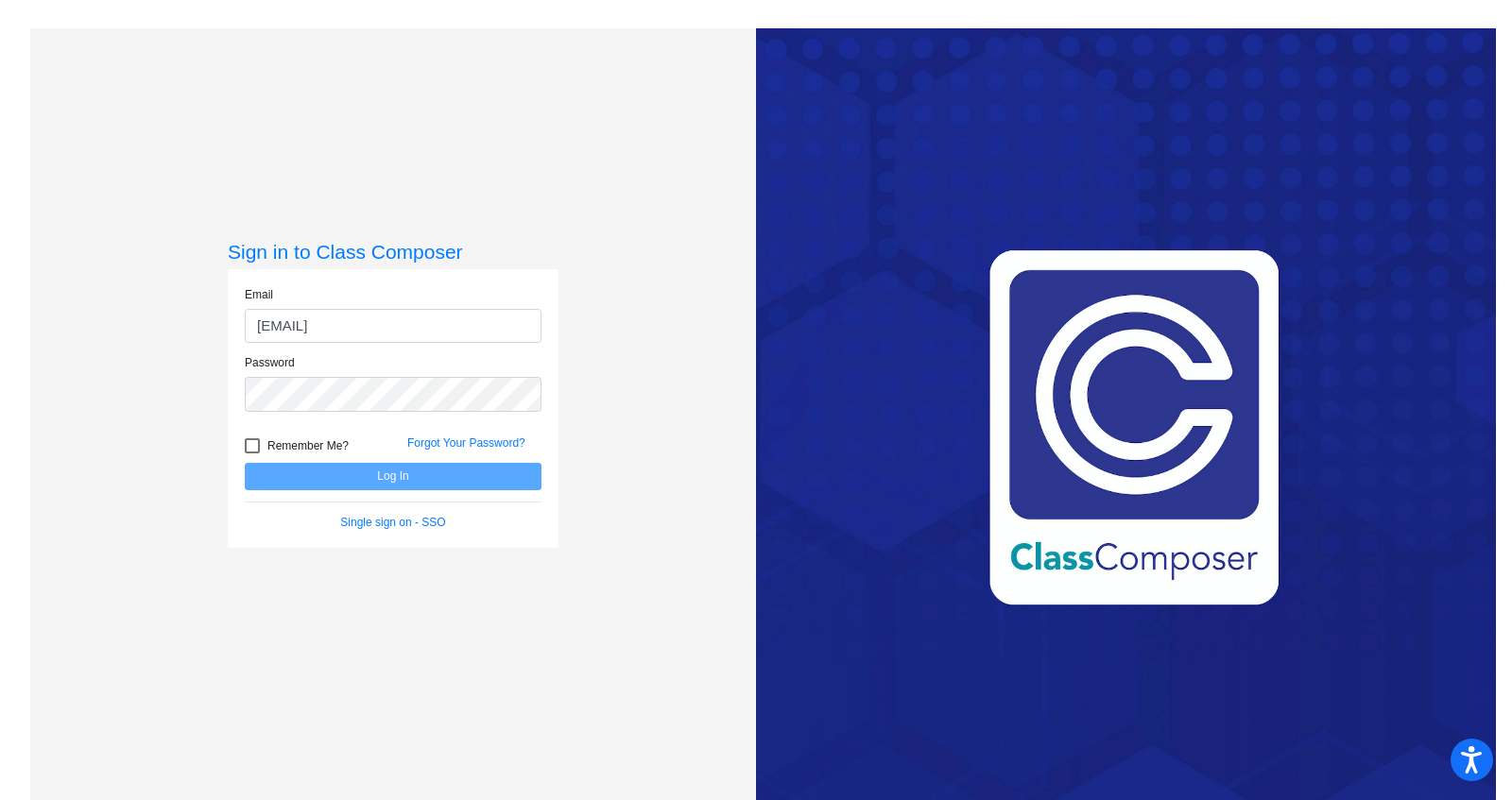 type on "[EMAIL]" 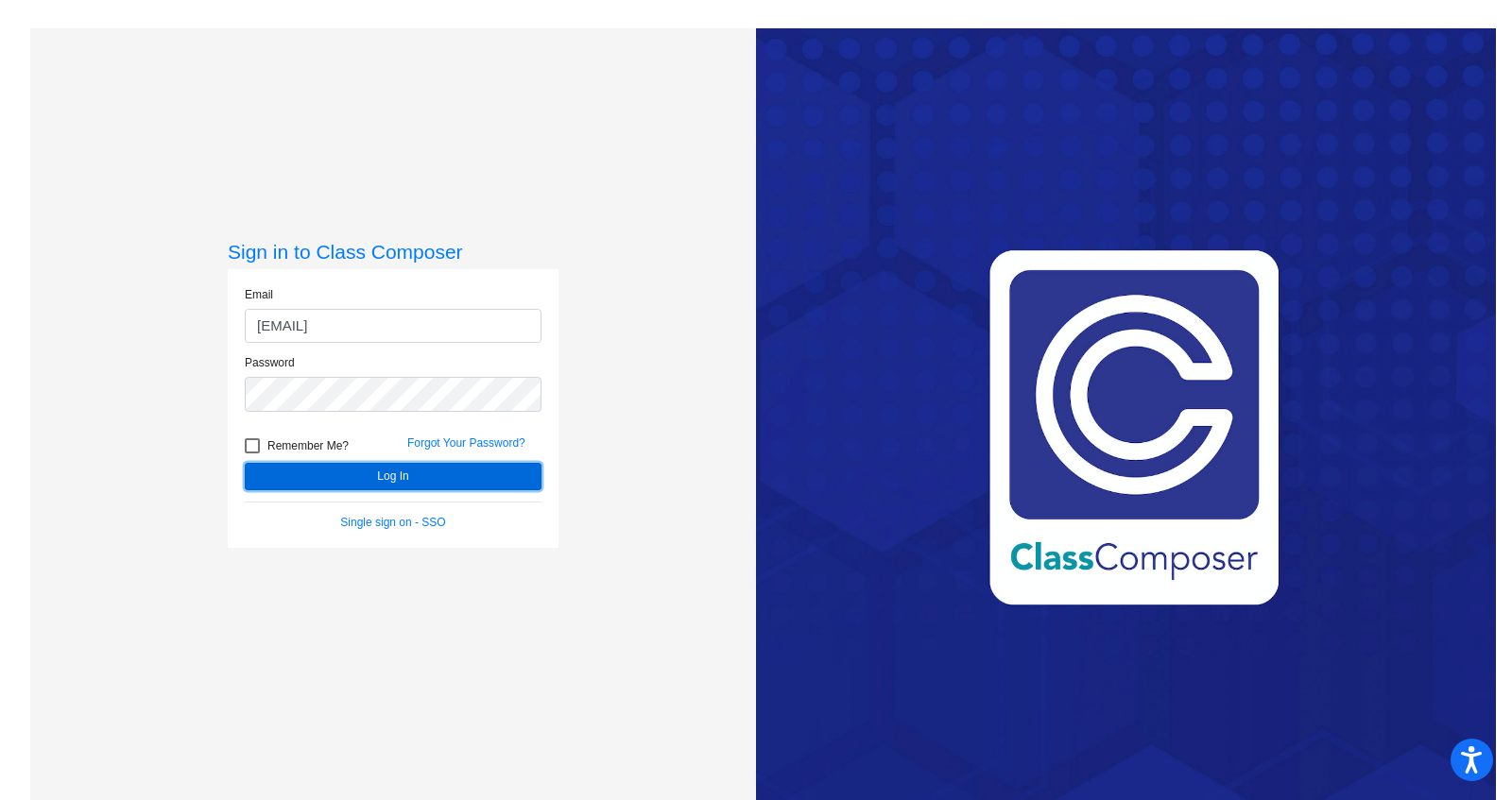 click on "Log In" 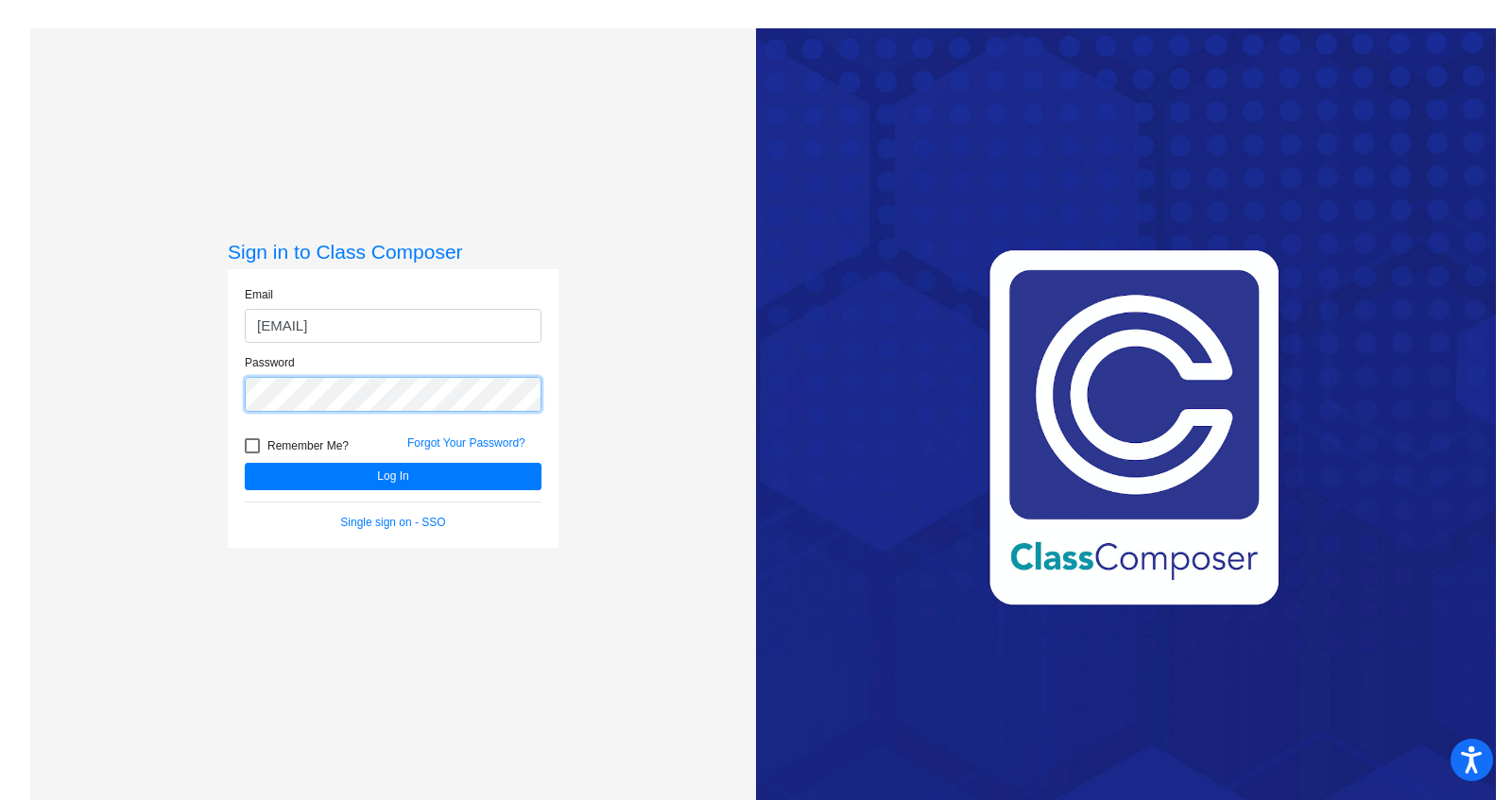 click on "Password" 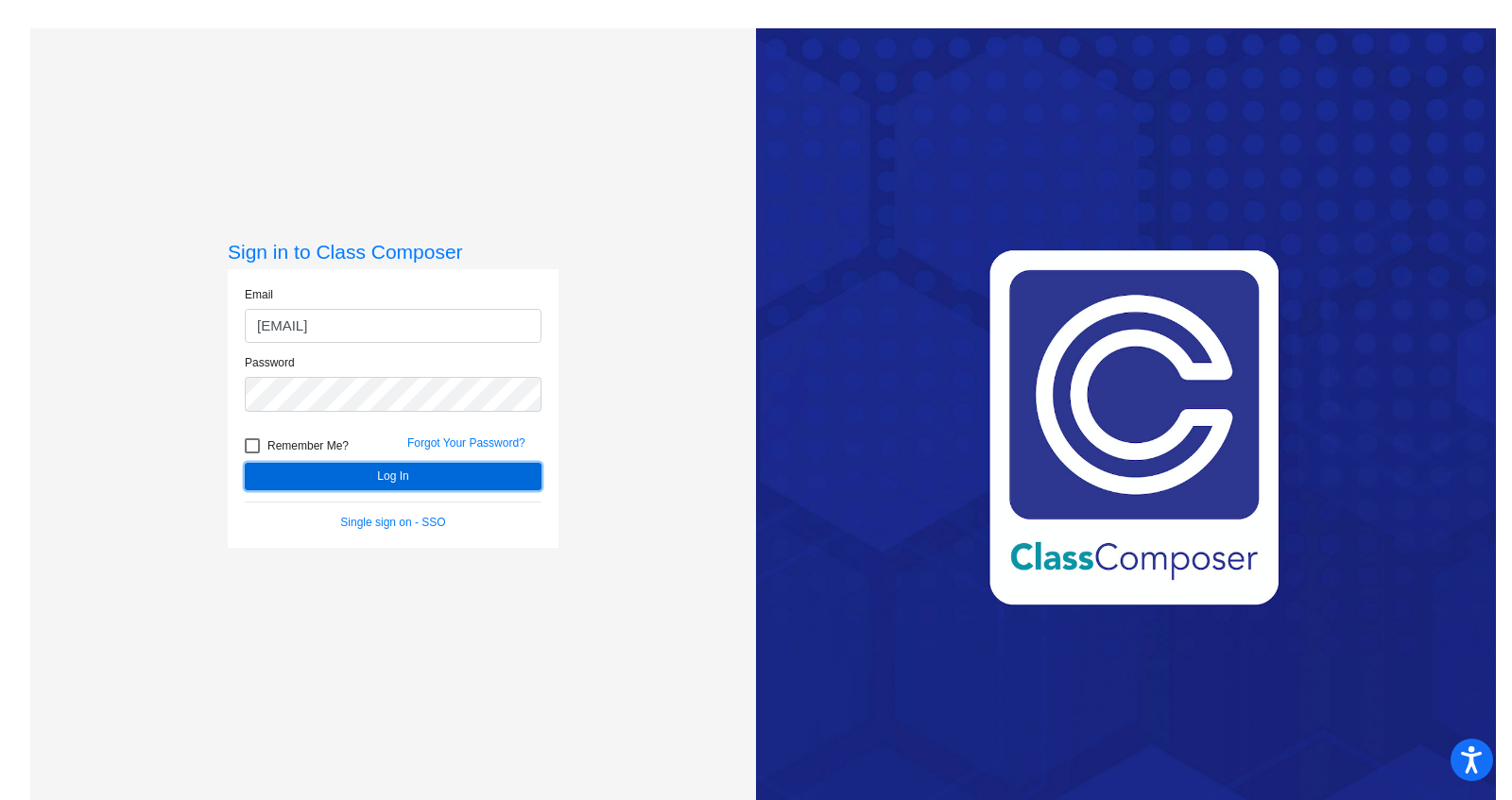 click on "Log In" 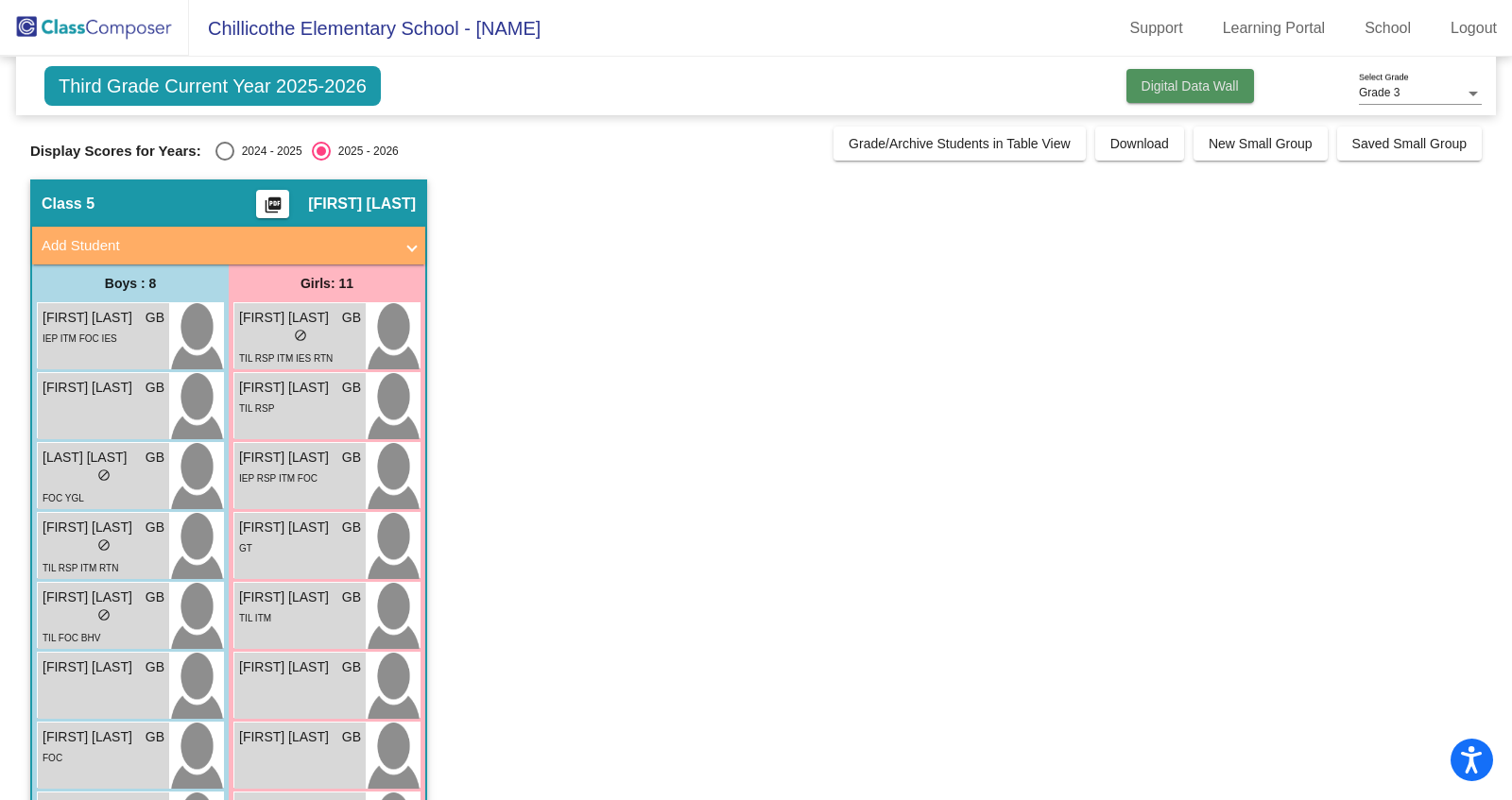 click on "Digital Data Wall" 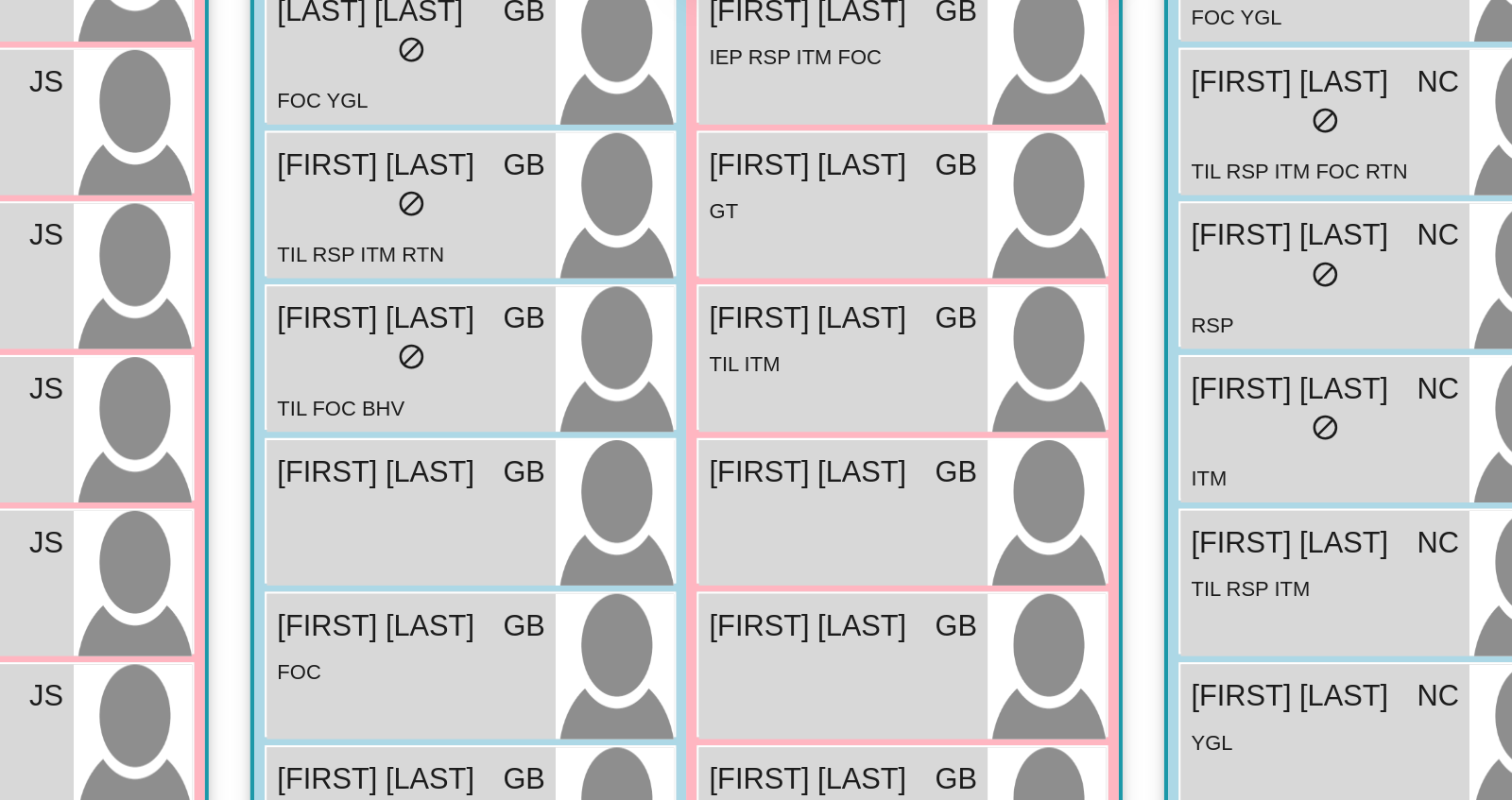 scroll, scrollTop: 1544, scrollLeft: 0, axis: vertical 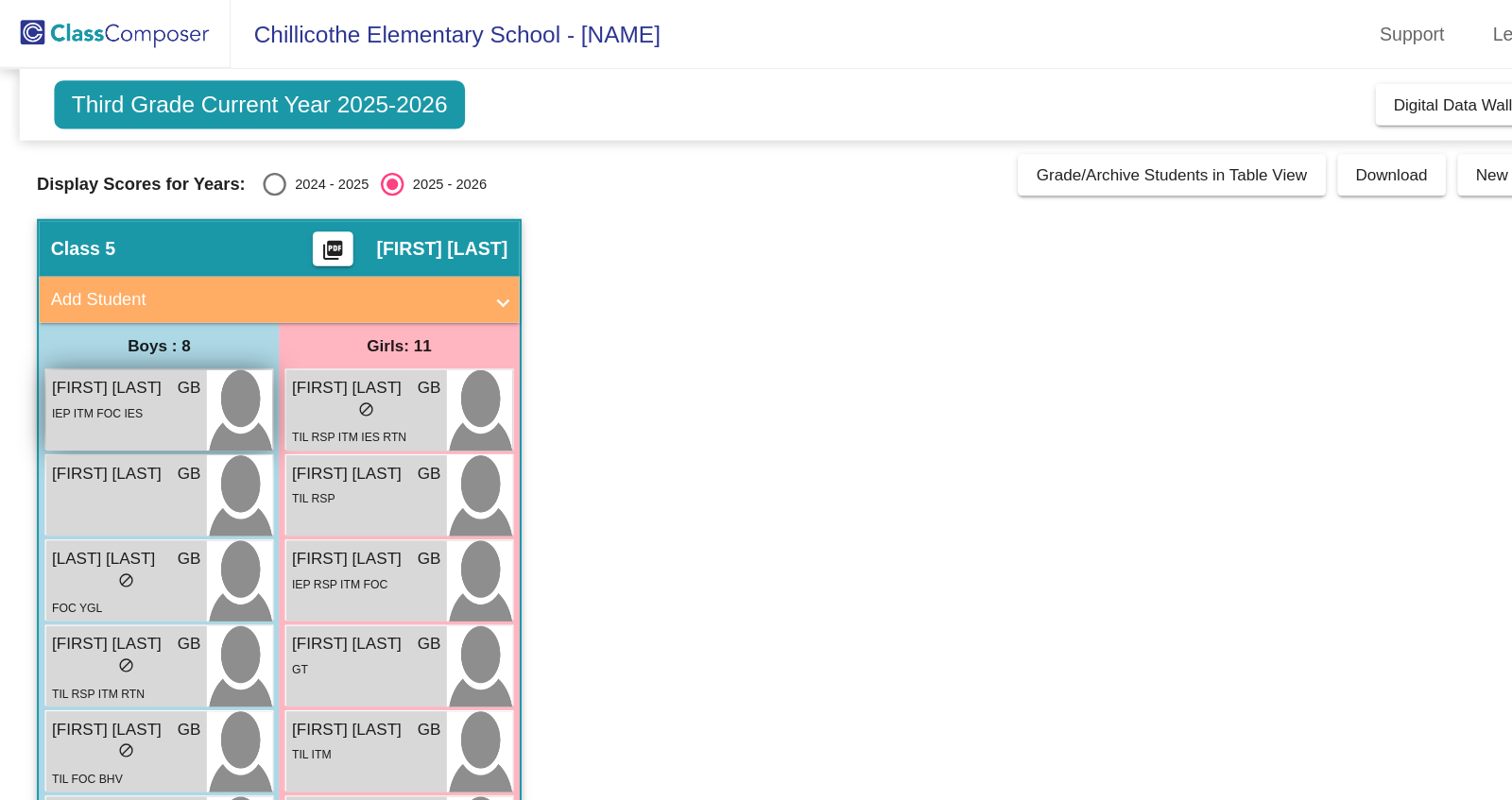 click on "IEP ITM FOC IES" at bounding box center (79, 338) 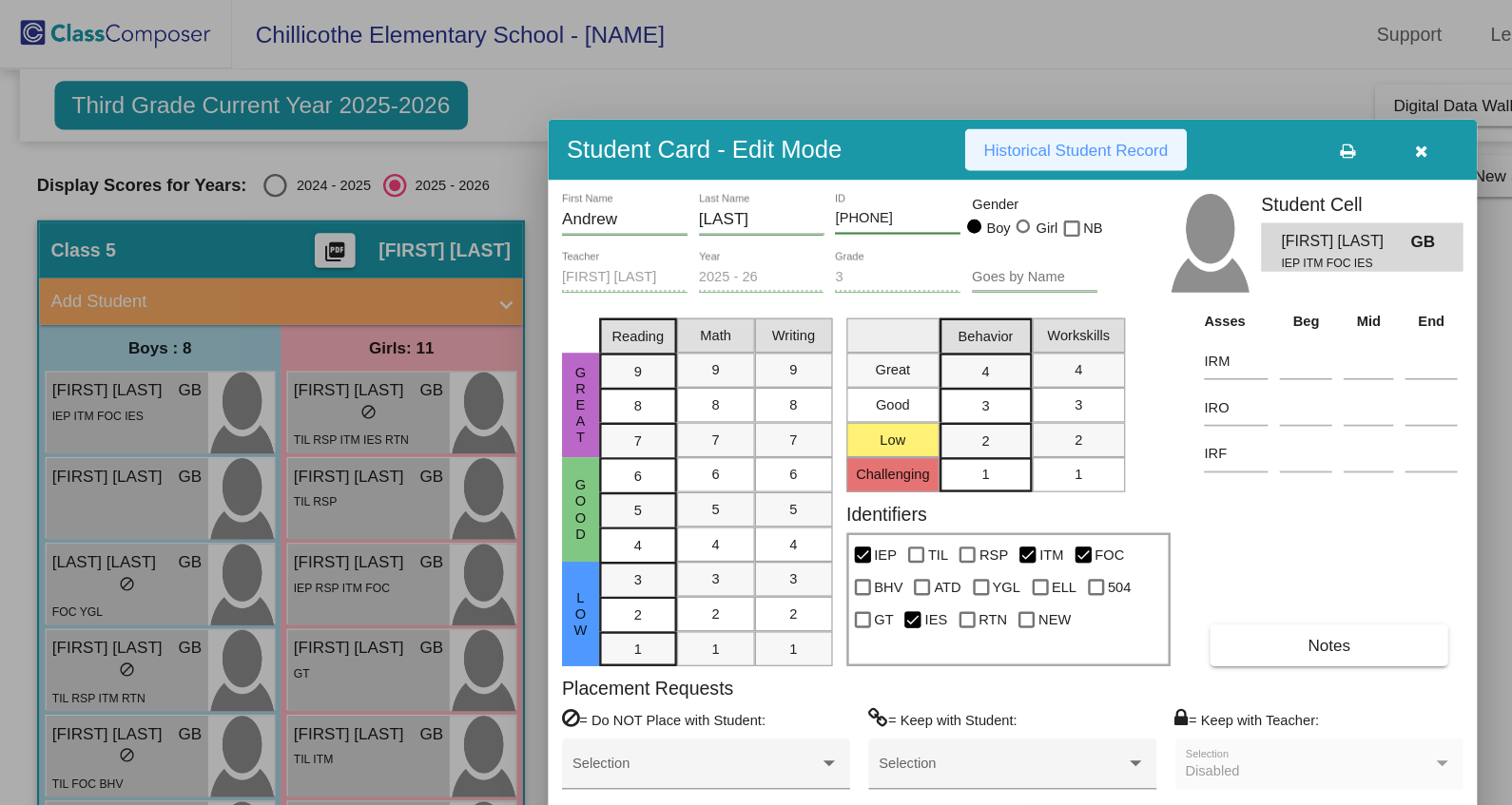 click on "Historical Student Record" at bounding box center [881, 123] 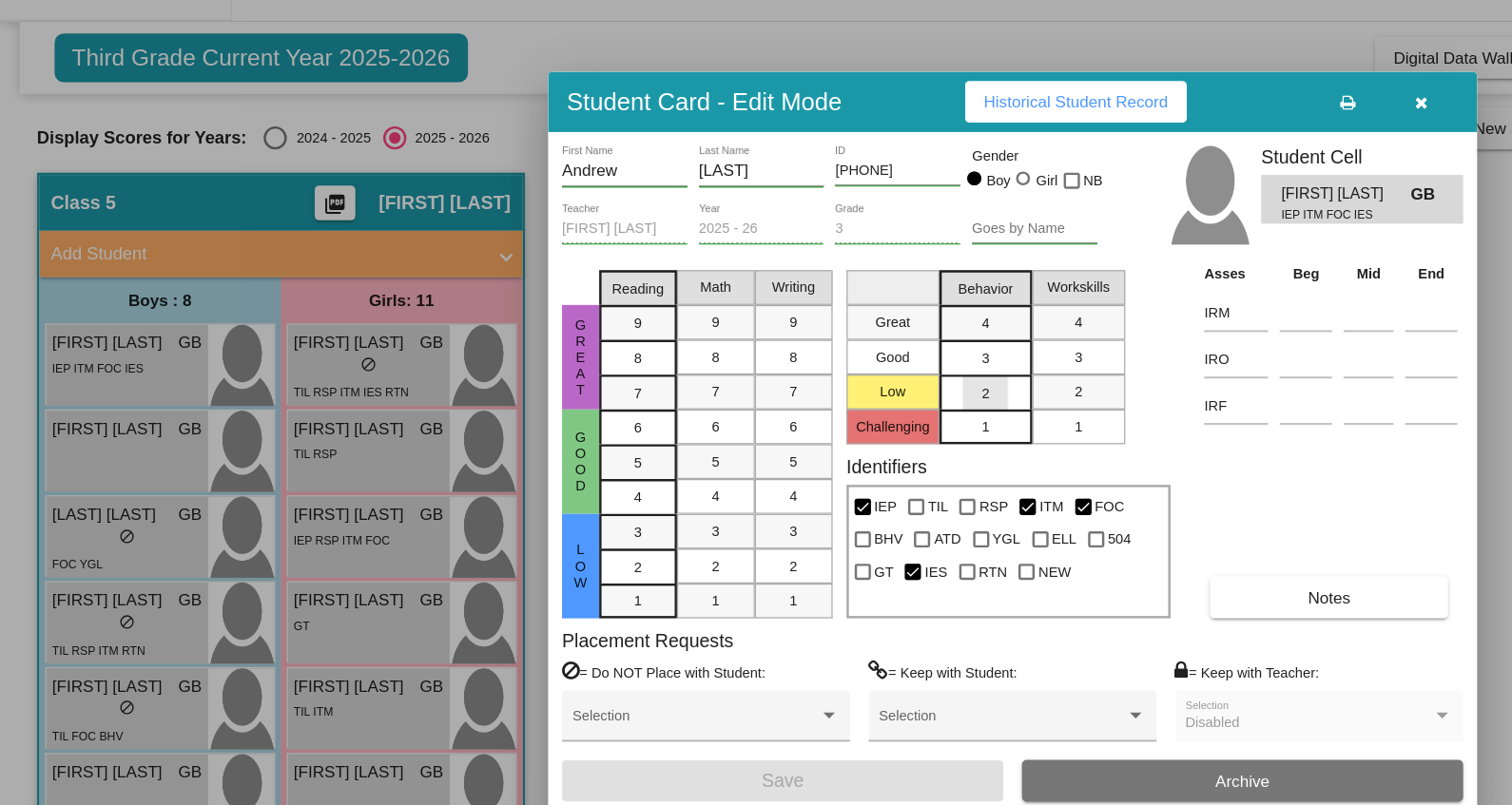 click on "2" at bounding box center (806, 361) 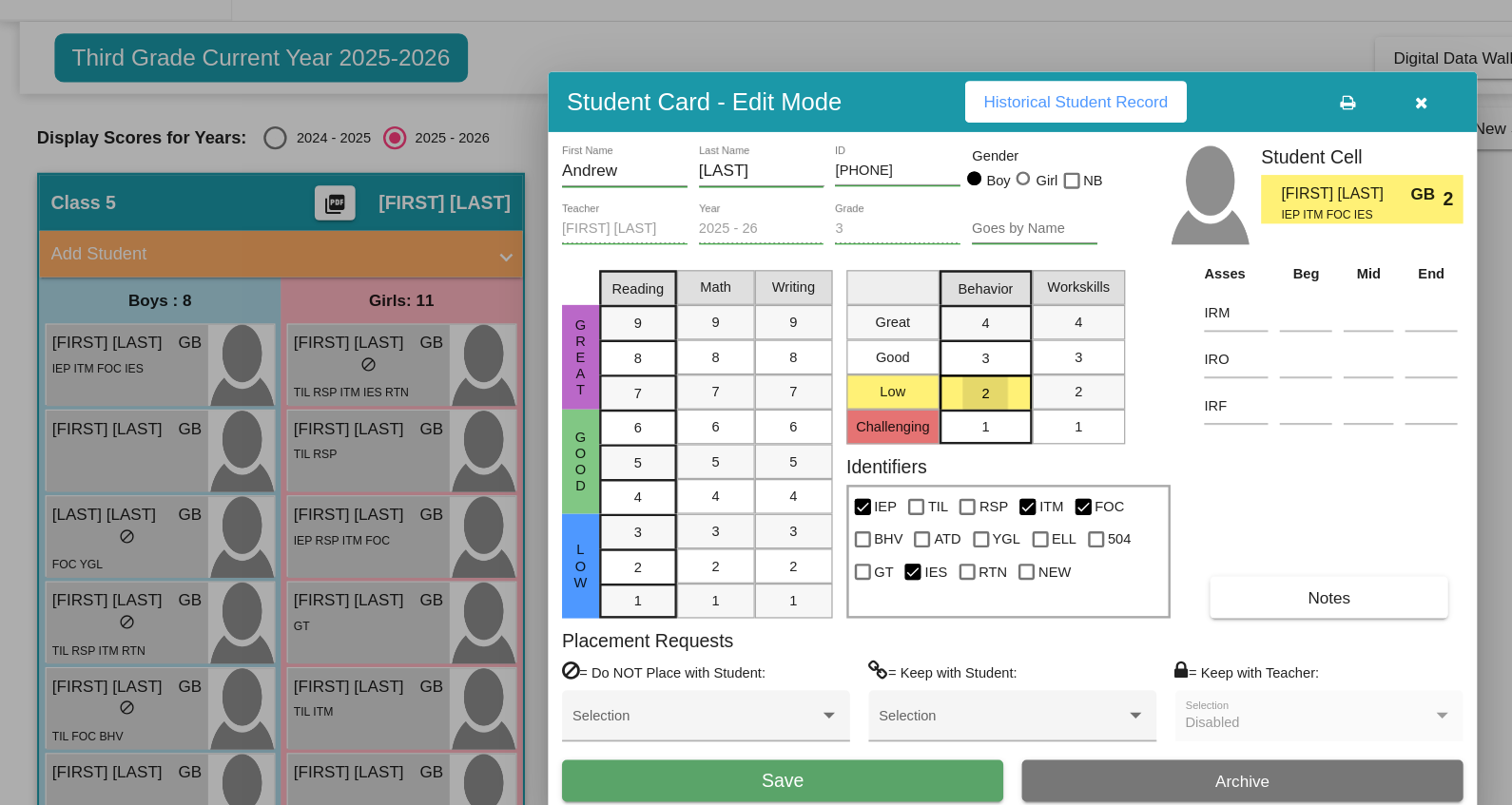 click on "2" at bounding box center [806, 361] 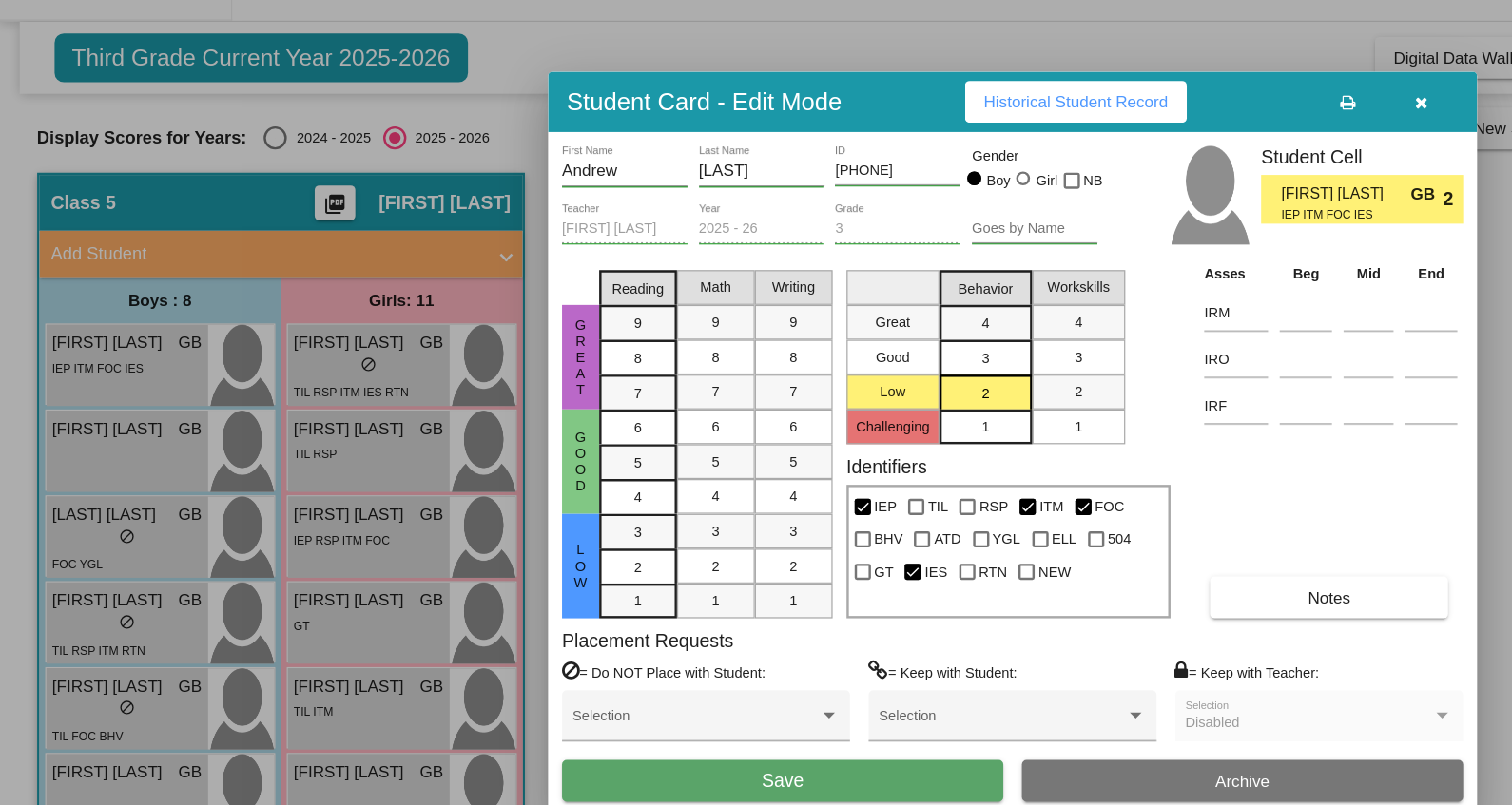click on "Asses Beg Mid End IRM IRO IRF  Notes" at bounding box center [1090, 399] 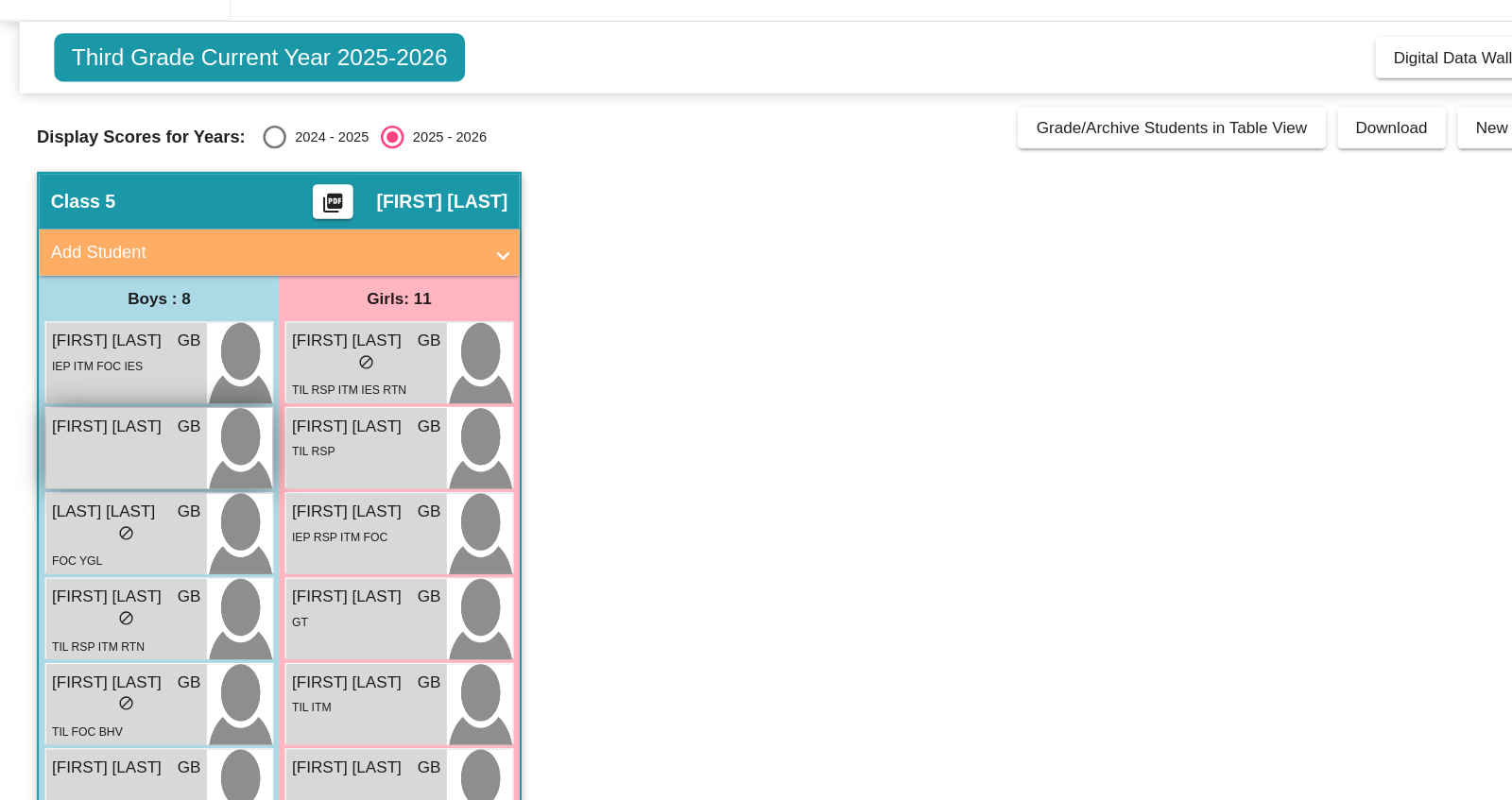 click on "Emmitt James GB lock do_not_disturb_alt" at bounding box center [103, 406] 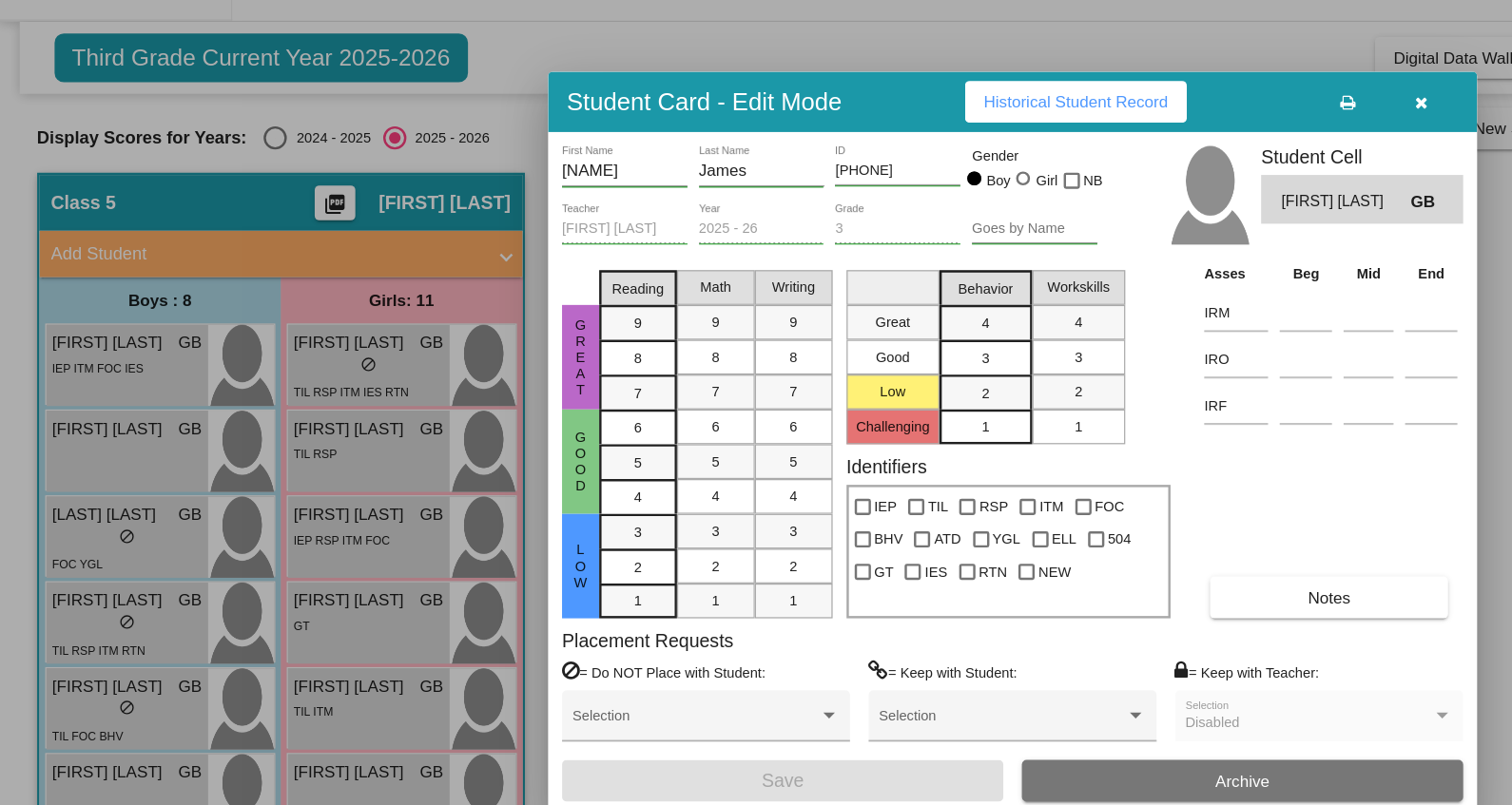 click at bounding box center (1164, 124) 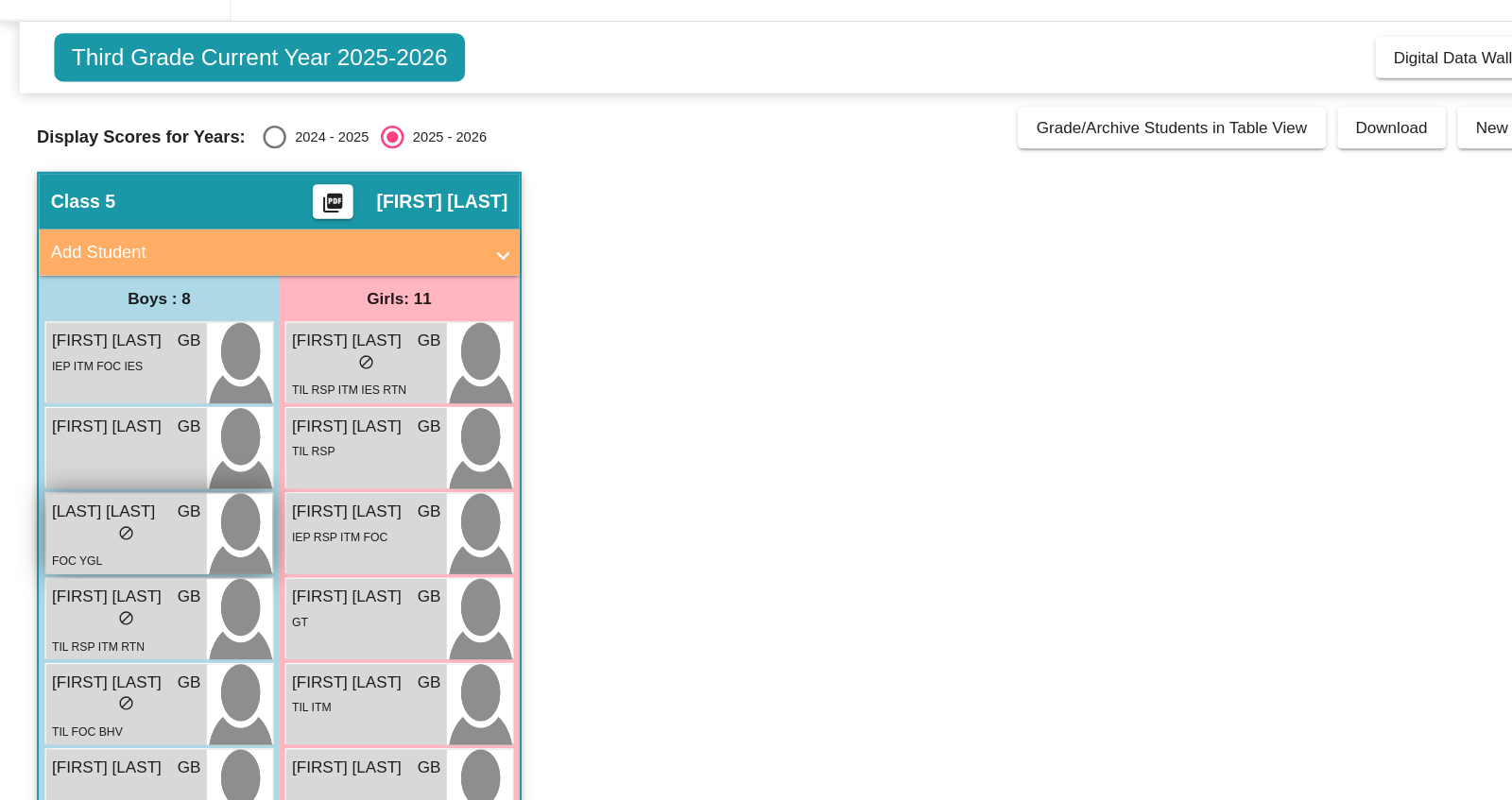 click on "lock do_not_disturb_alt" at bounding box center (103, 477) 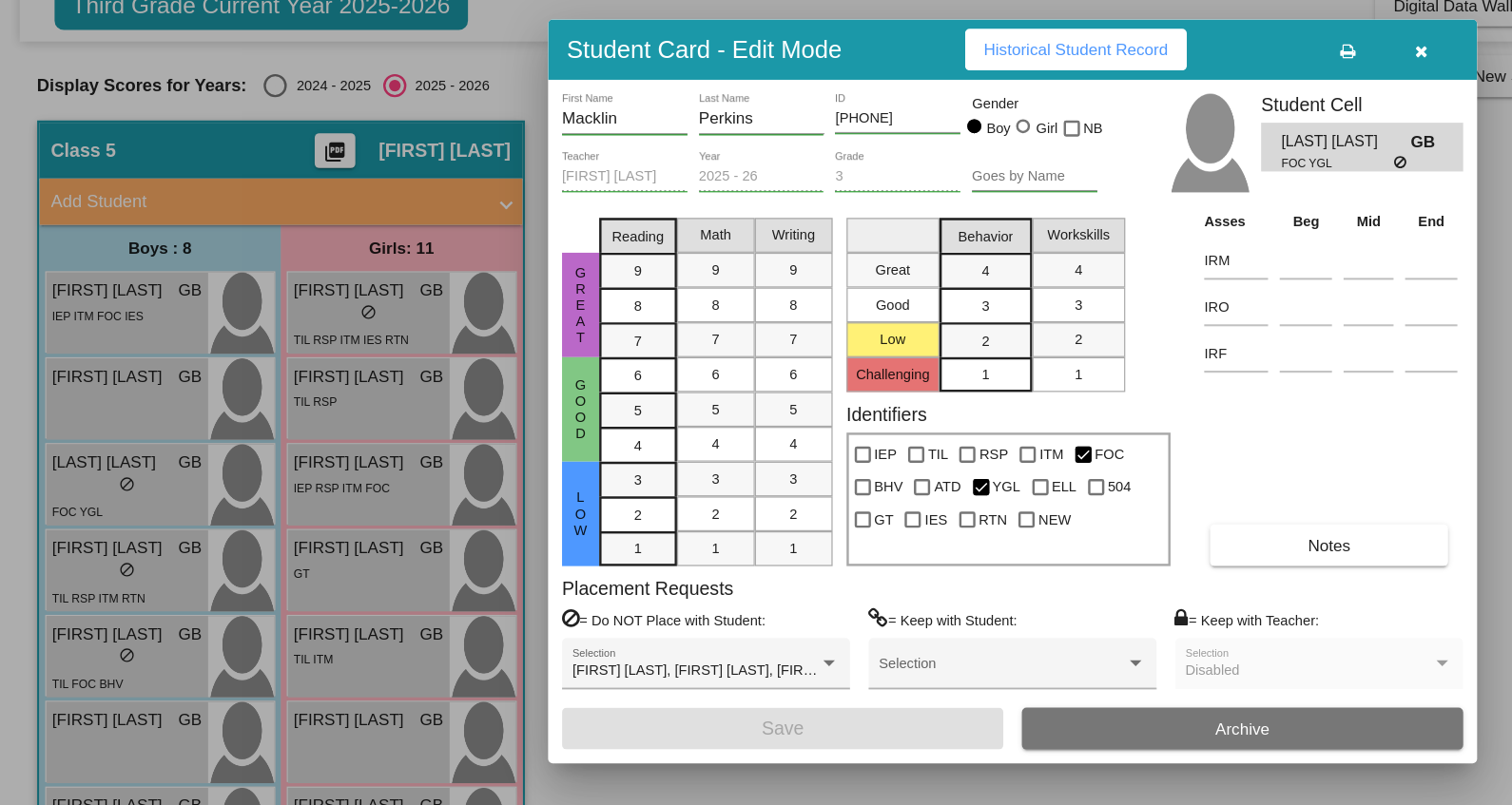 click at bounding box center [1164, 124] 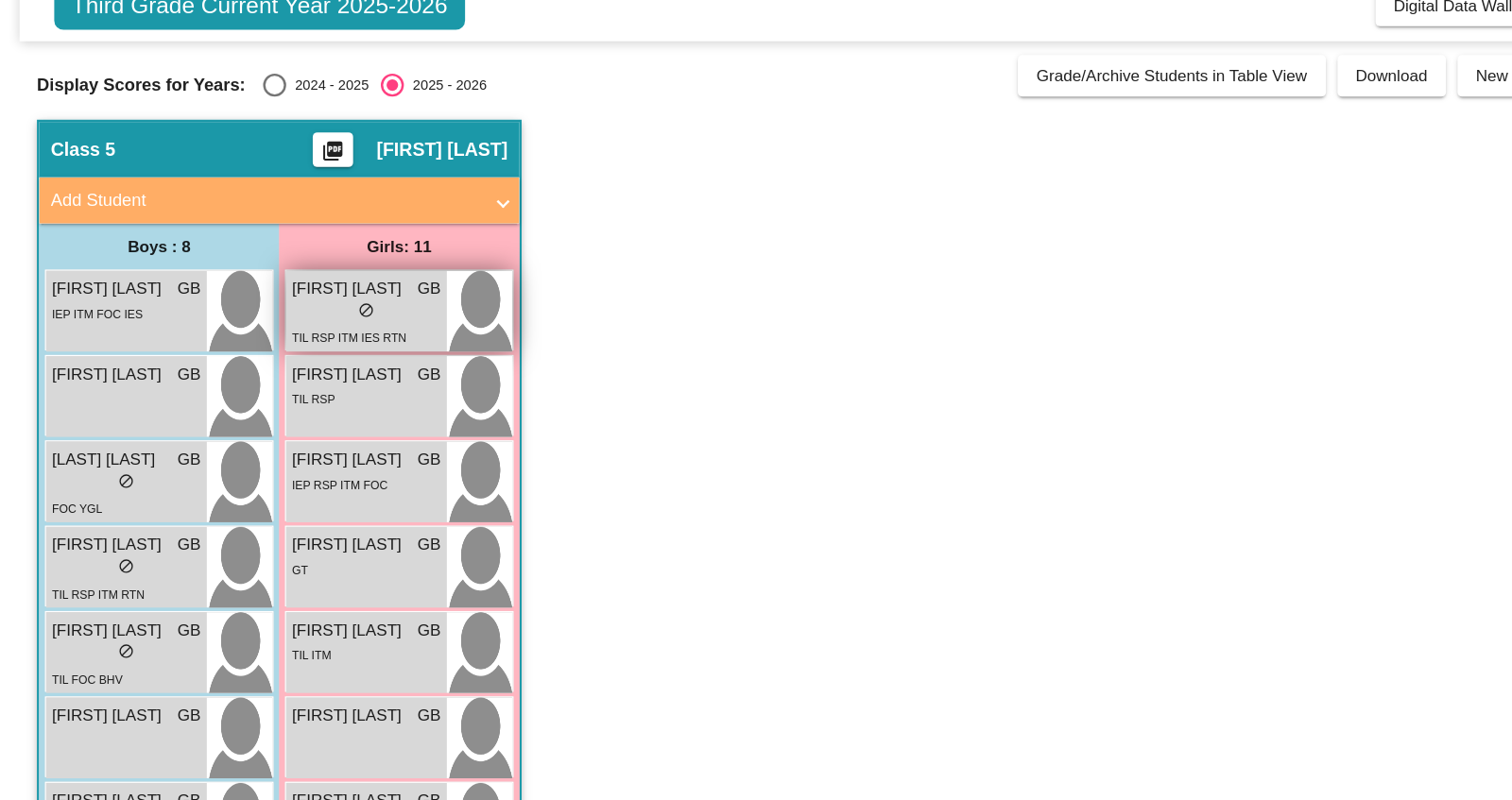 click on "lock do_not_disturb_alt" at bounding box center [300, 337] 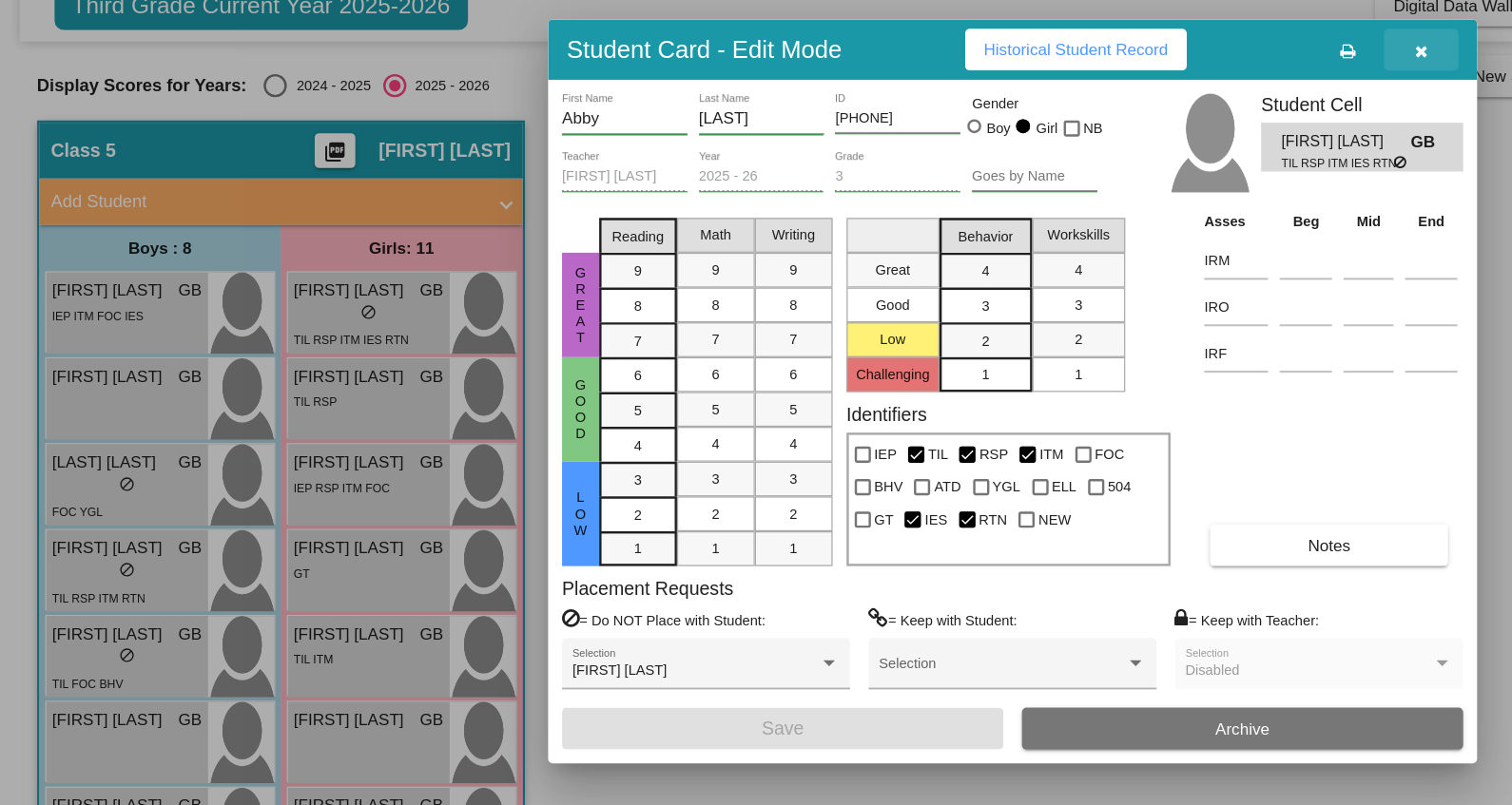 click at bounding box center [1164, 124] 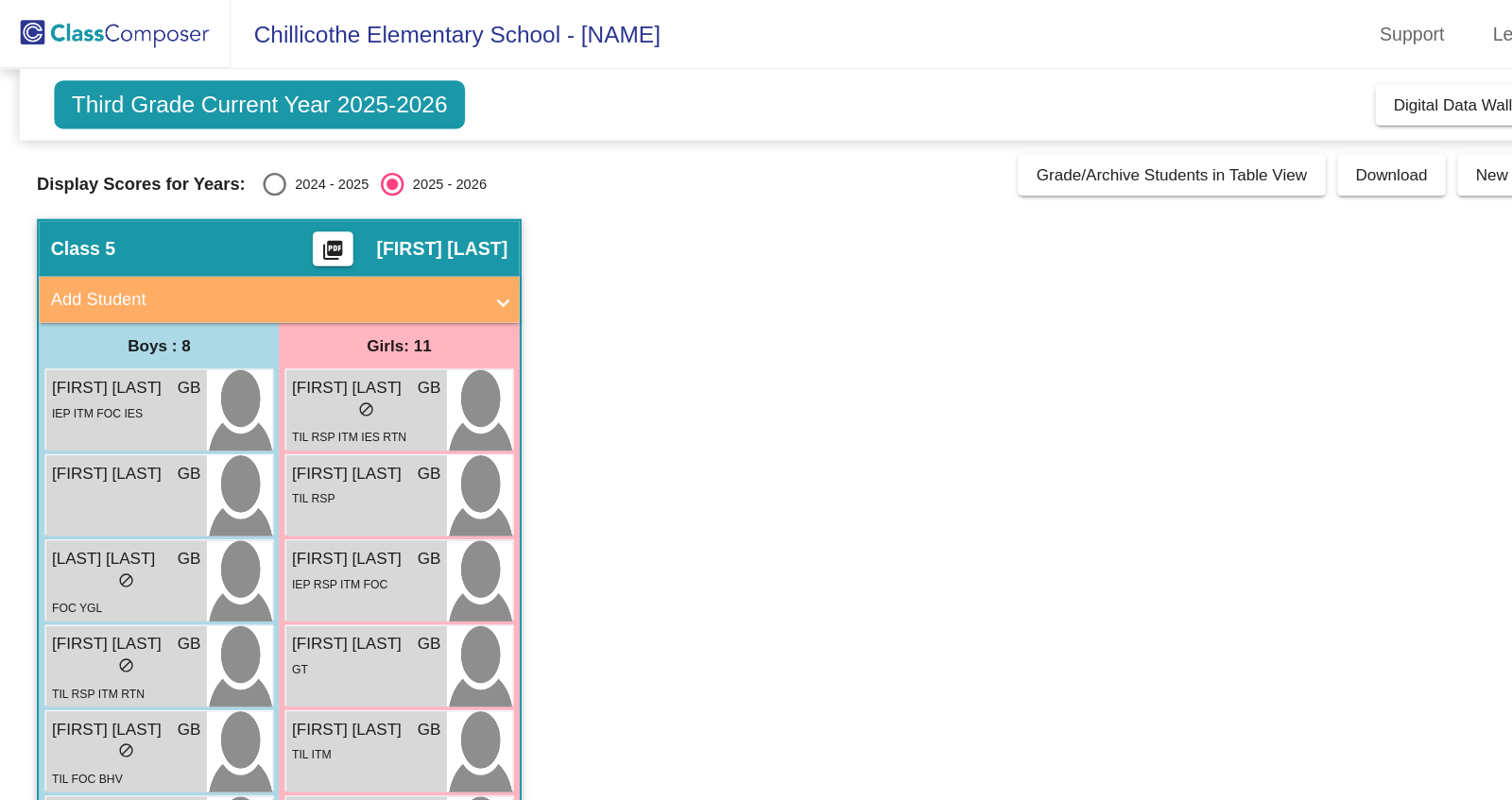 click at bounding box center (225, 151) 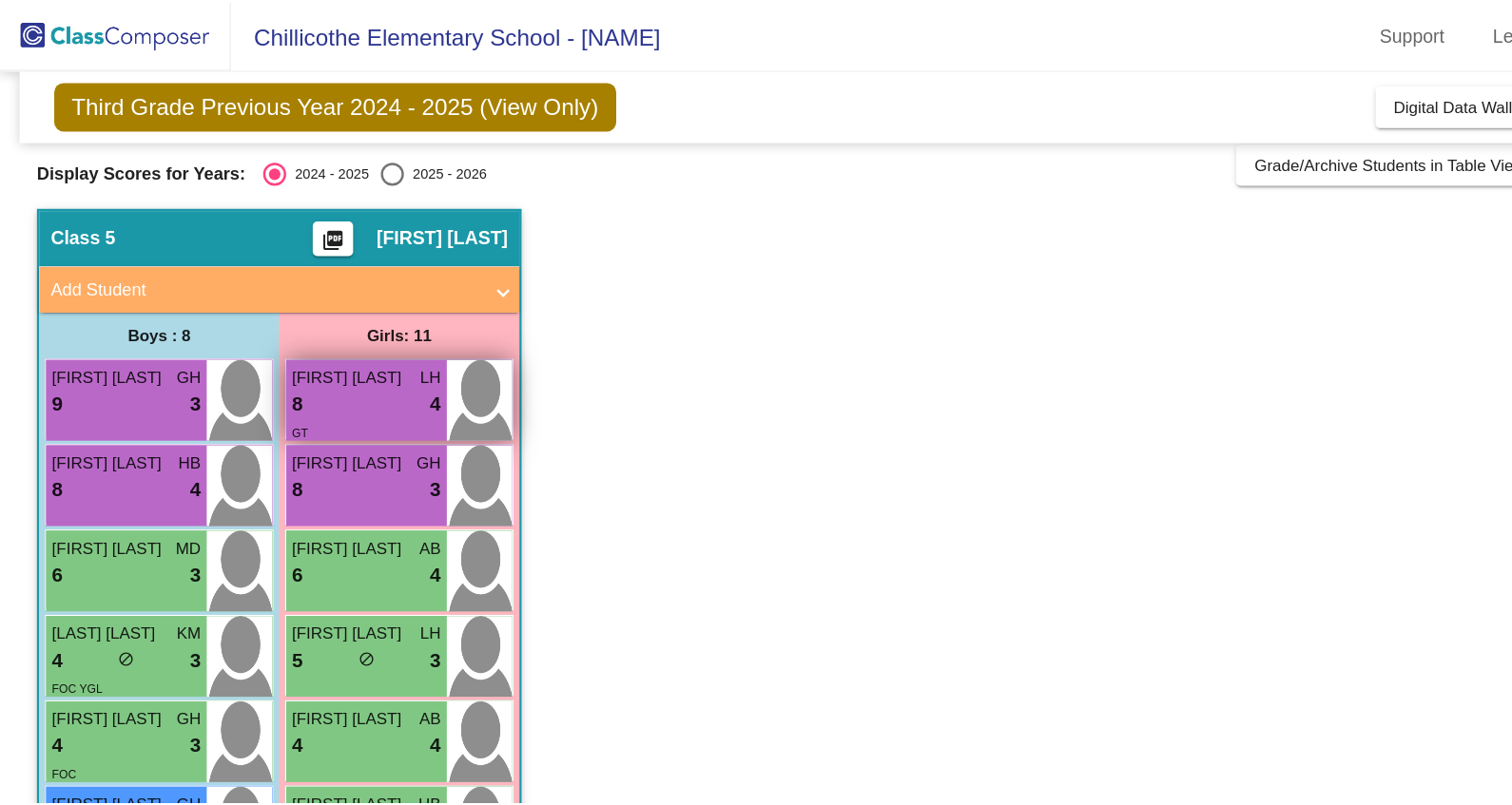 scroll, scrollTop: 11, scrollLeft: 0, axis: vertical 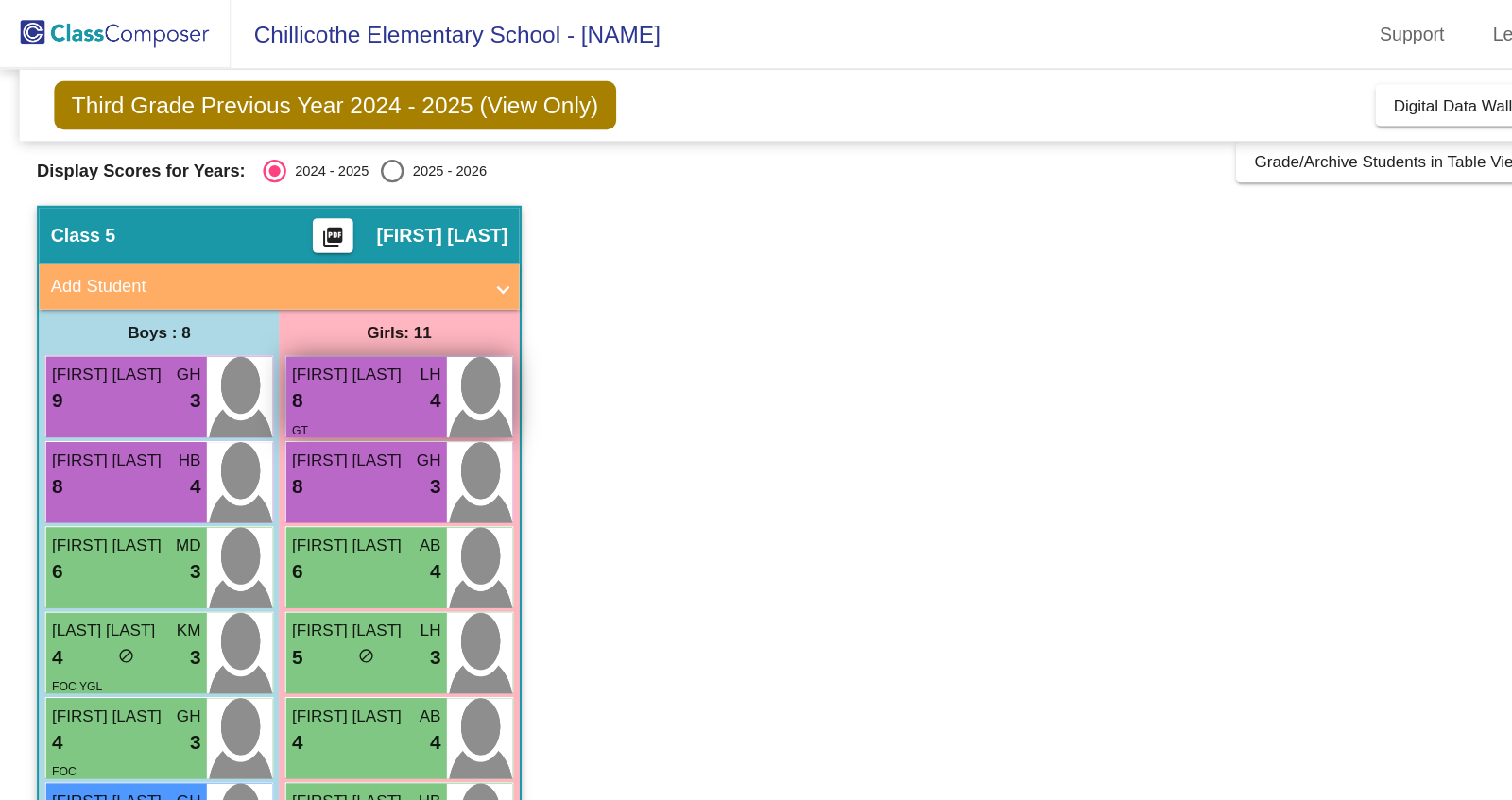 click on "GT" at bounding box center (300, 350) 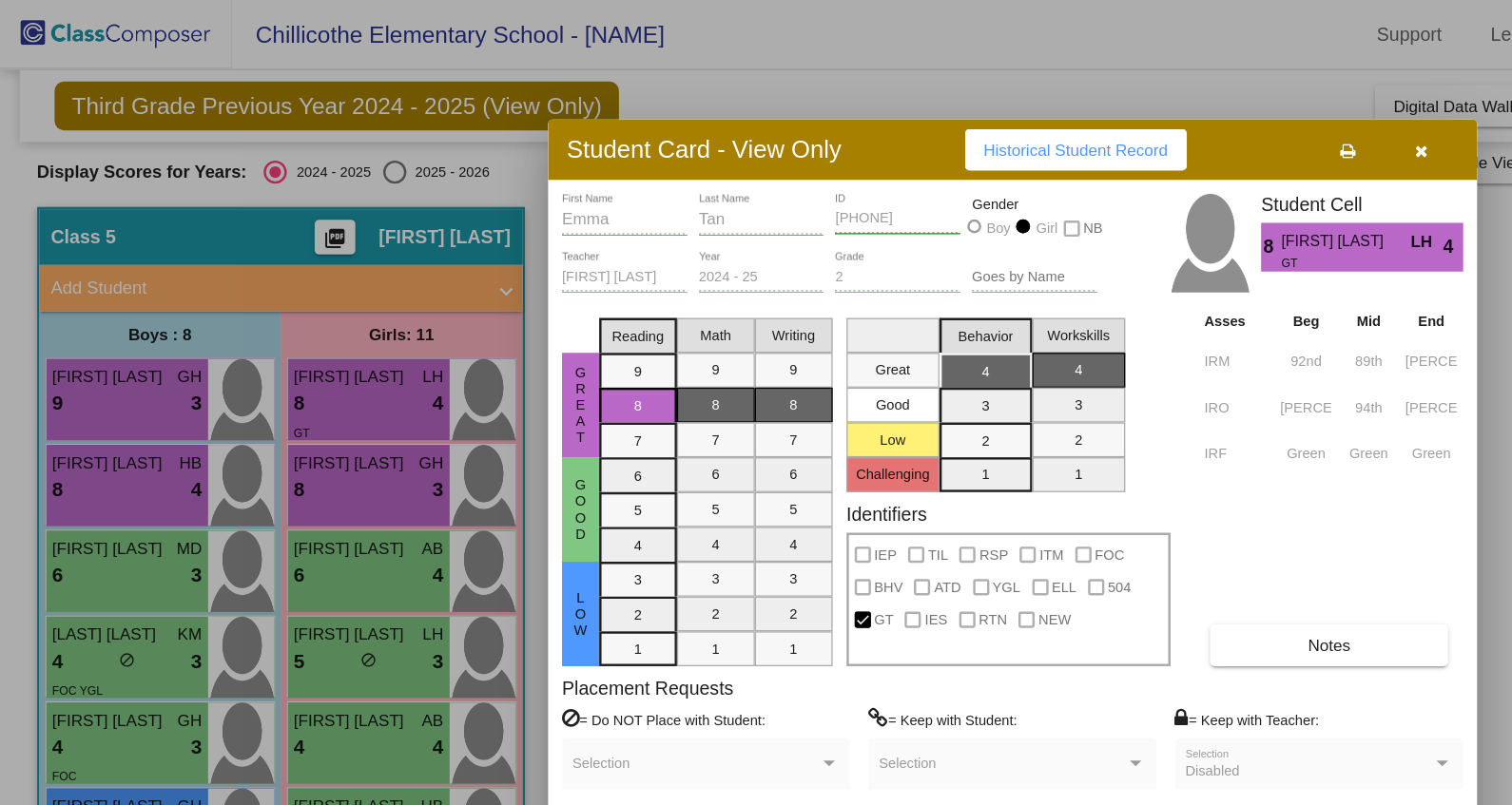 click at bounding box center [756, 402] 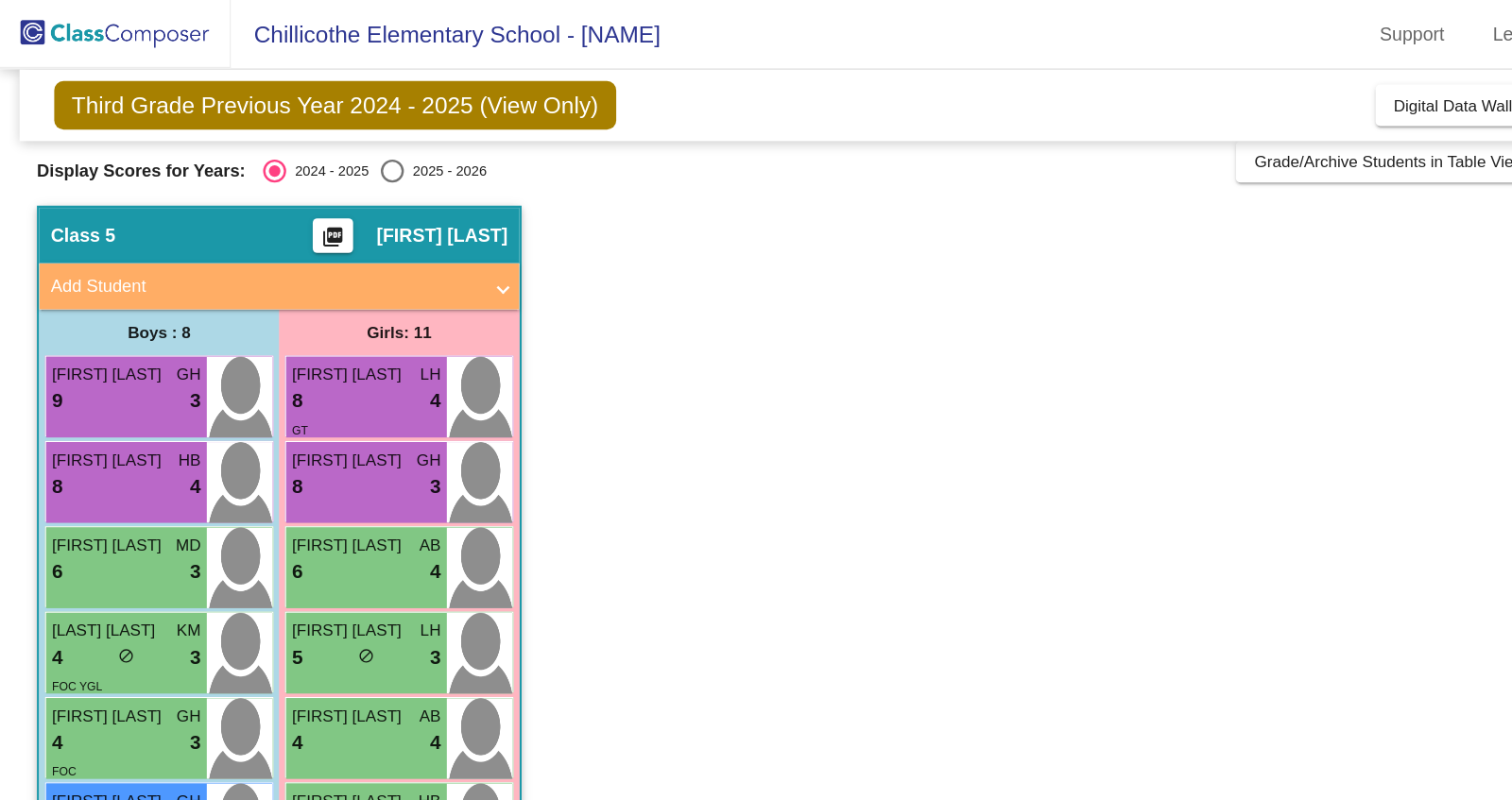 click on "8 lock do_not_disturb_alt 3" at bounding box center [300, 399] 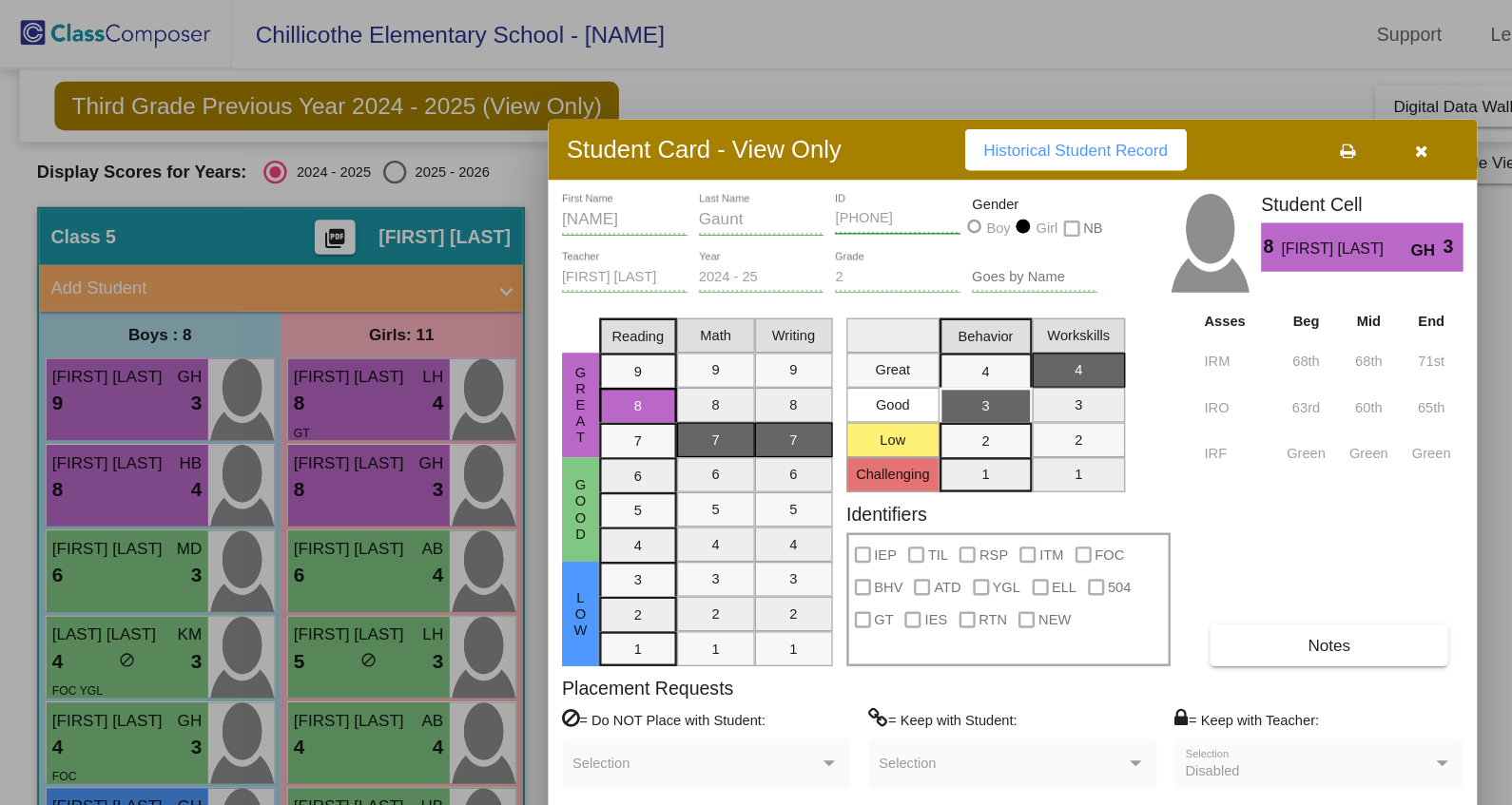 click at bounding box center [756, 402] 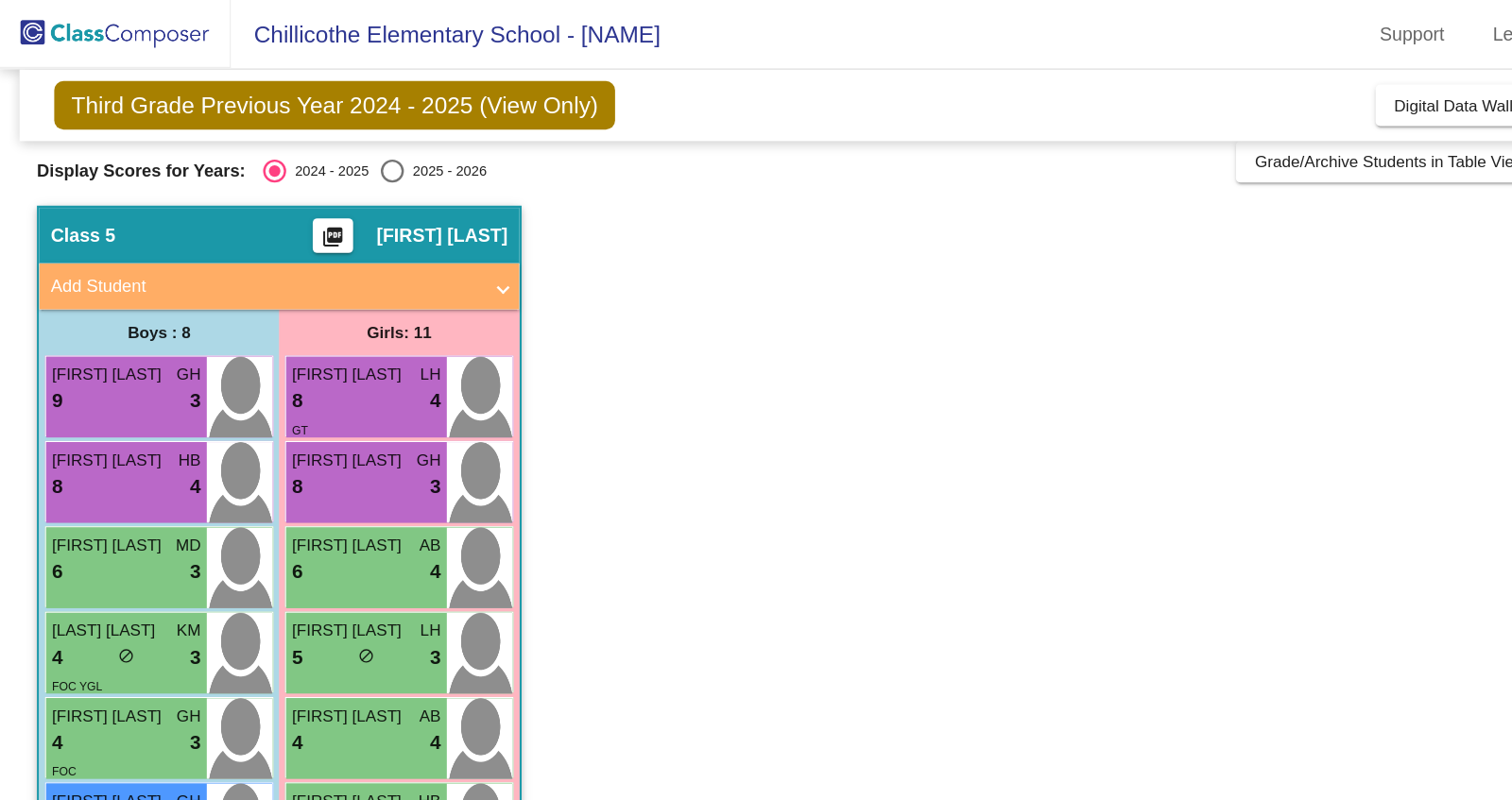 click on "6 lock do_not_disturb_alt 4" at bounding box center [300, 468] 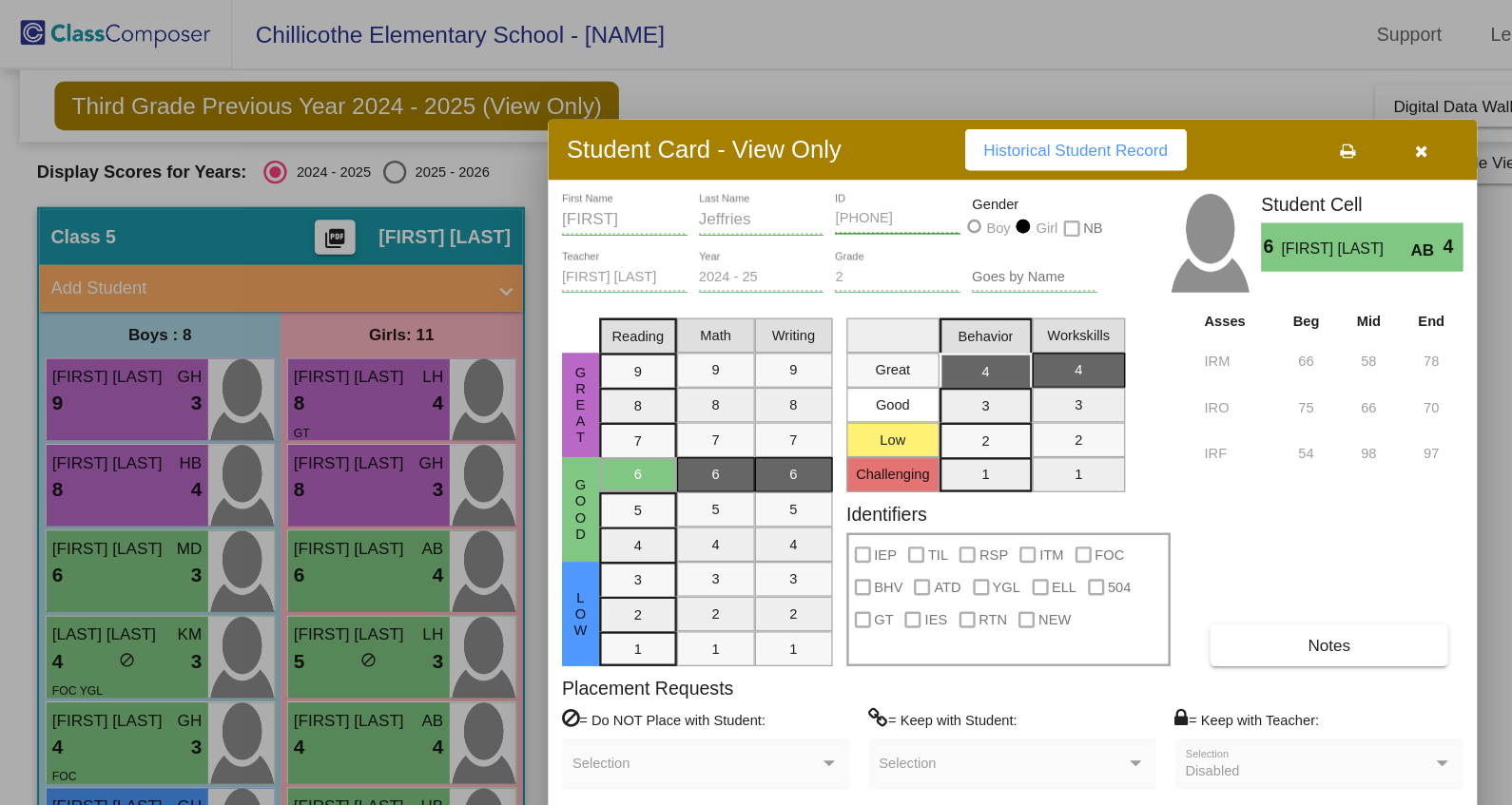 click at bounding box center [756, 402] 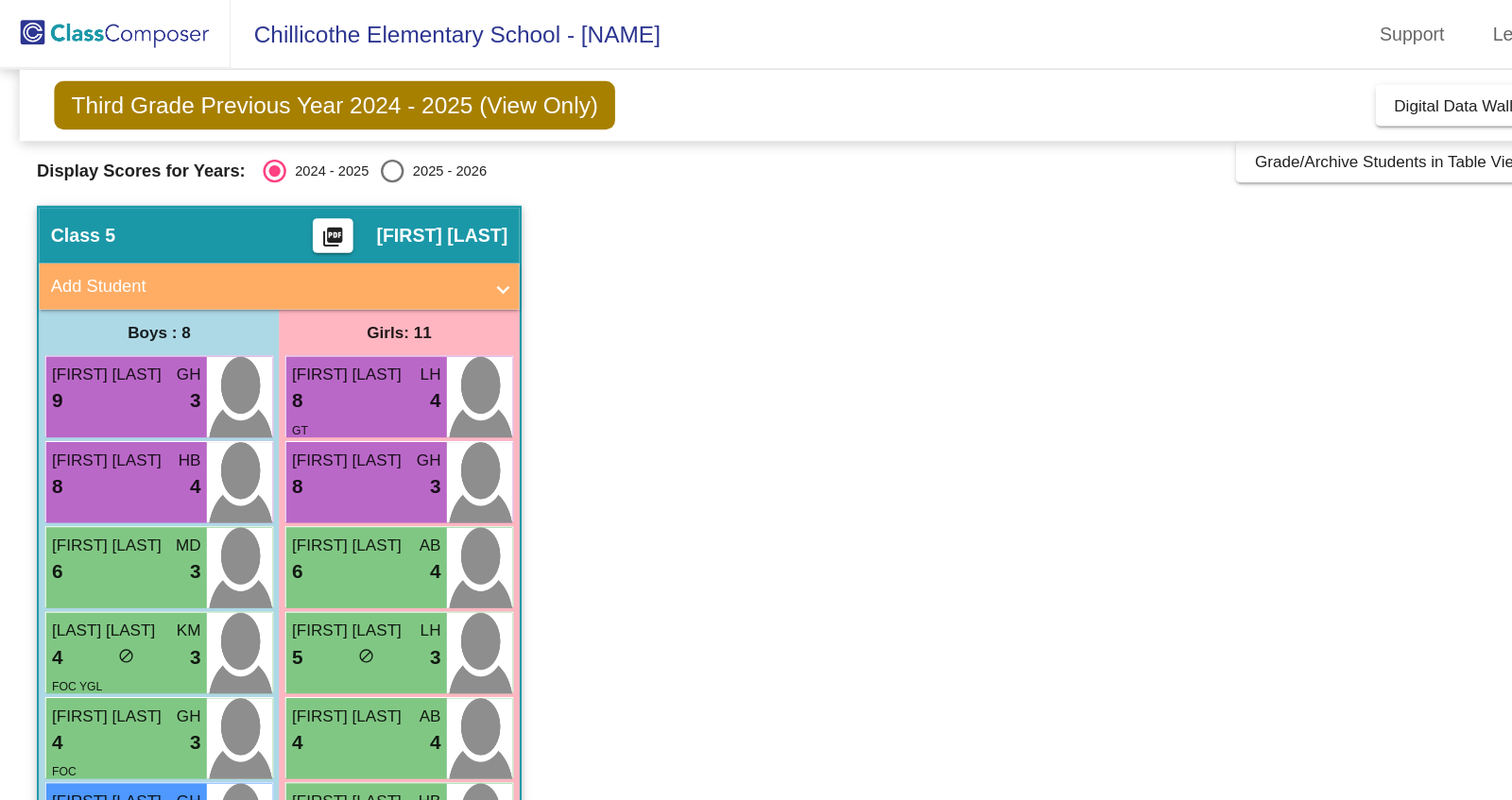 click on "Londyn Ramsey" at bounding box center (286, 516) 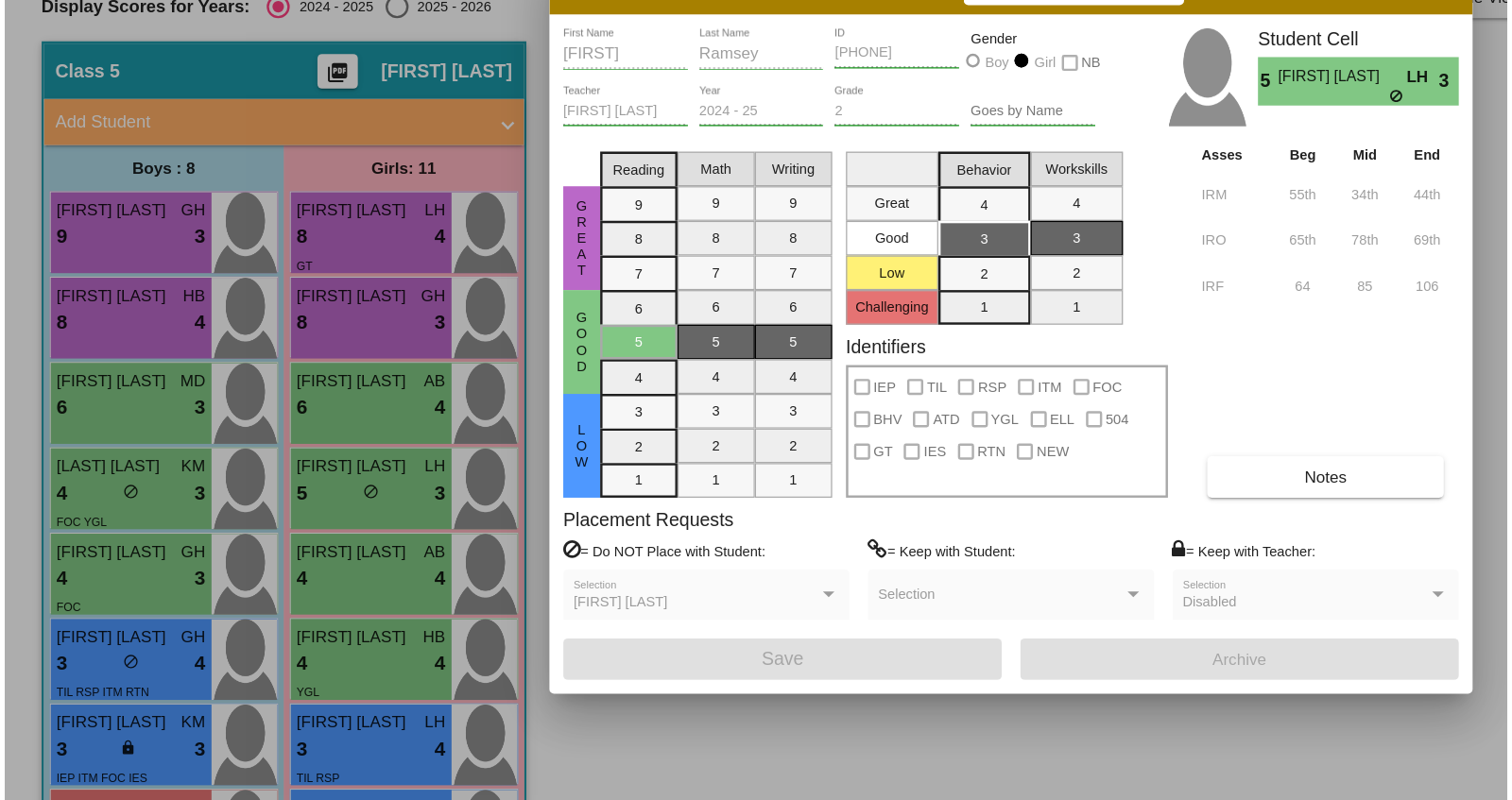 scroll, scrollTop: 0, scrollLeft: 0, axis: both 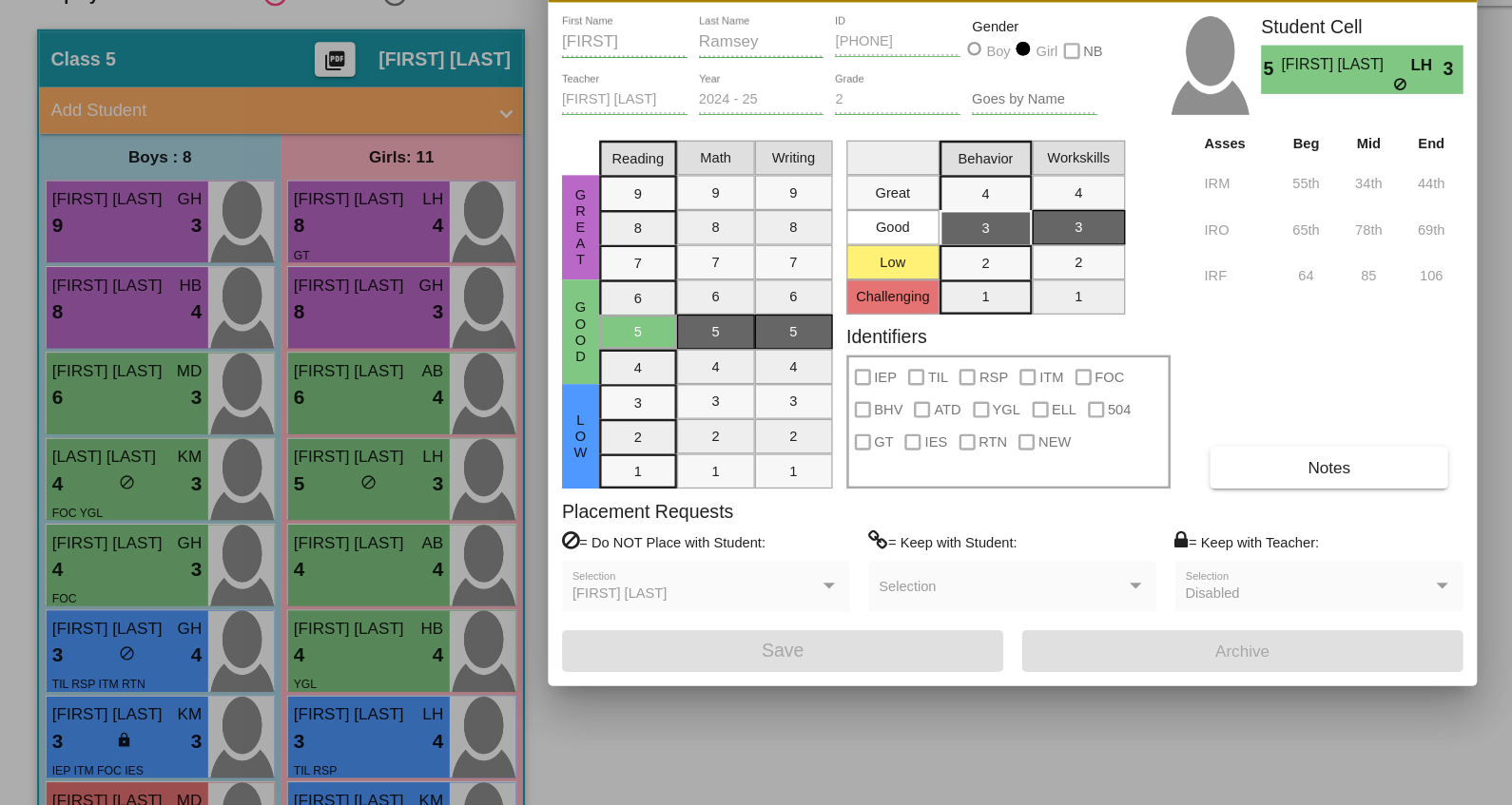 click at bounding box center [756, 402] 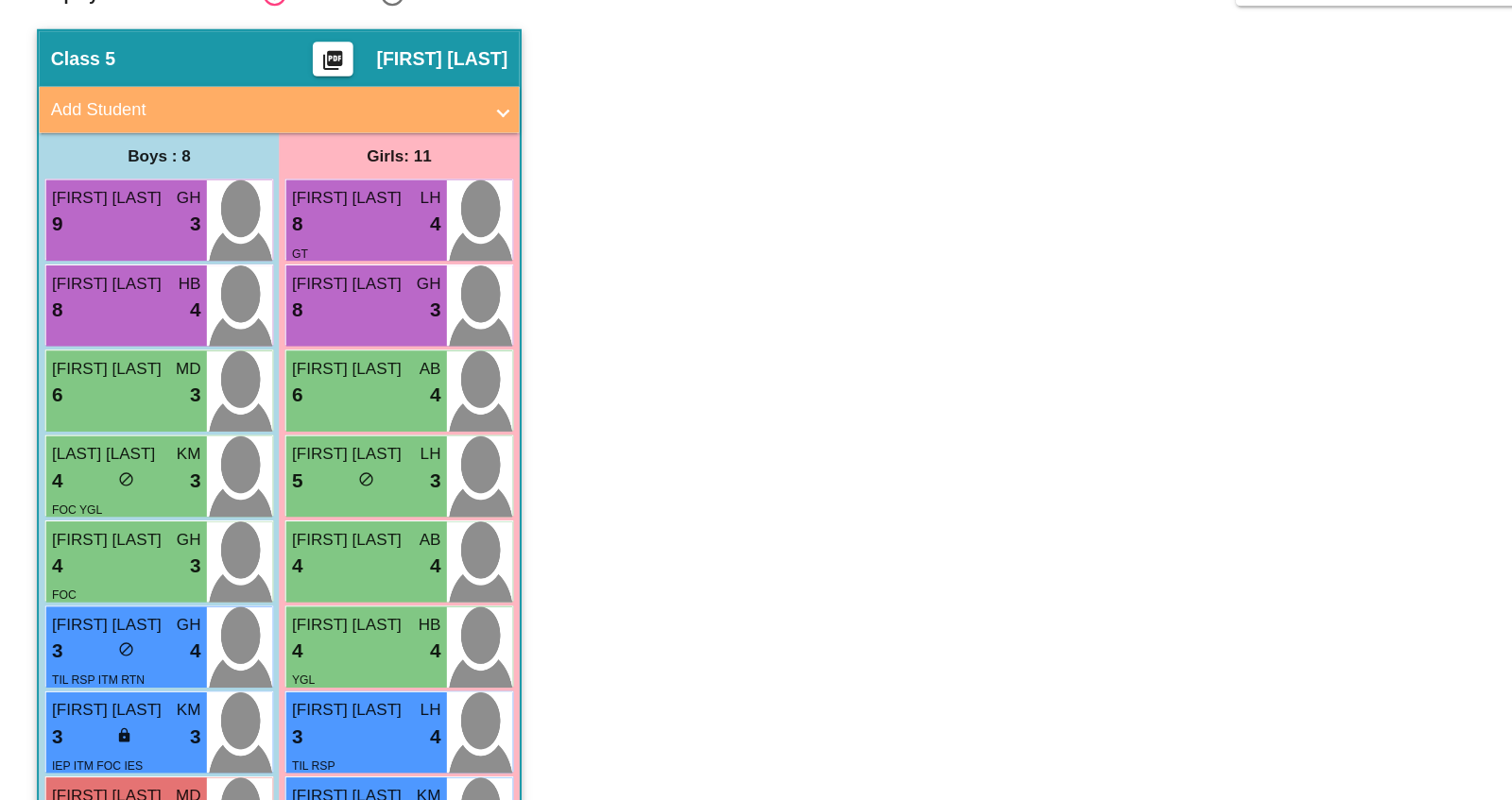 click on "4 lock do_not_disturb_alt 4" at bounding box center [300, 608] 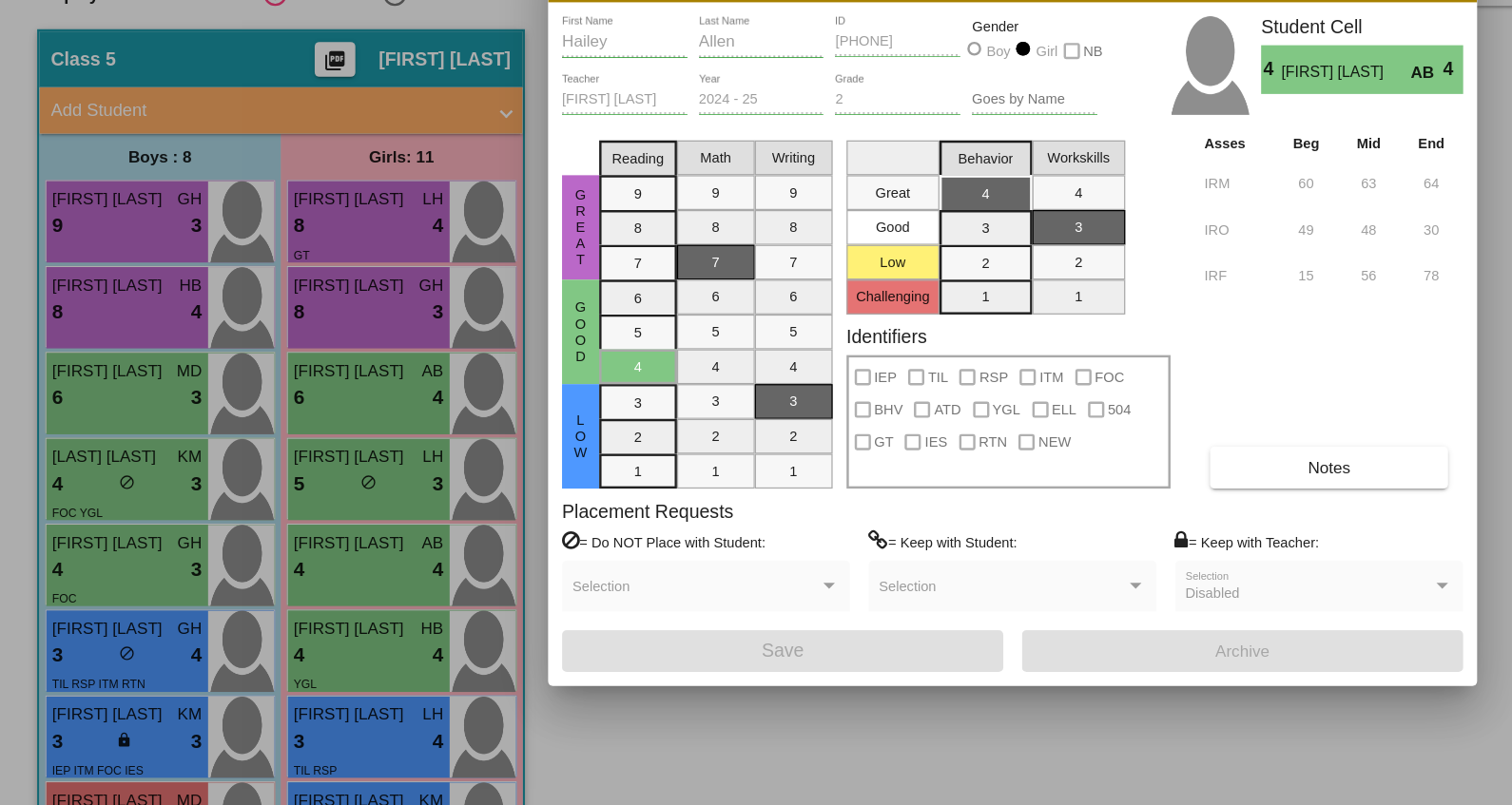 click at bounding box center [756, 402] 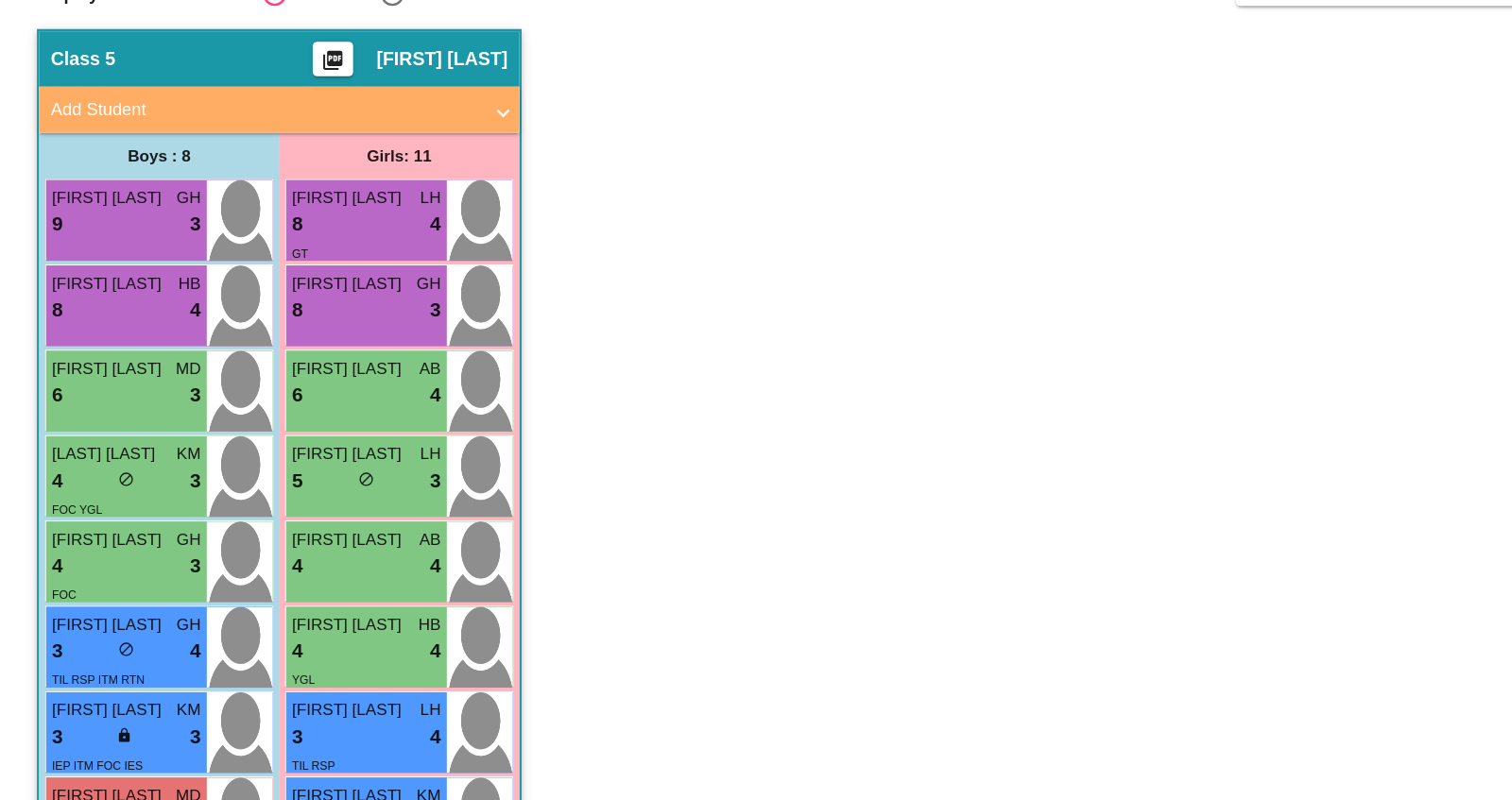 click on "4 lock do_not_disturb_alt 4" at bounding box center [300, 678] 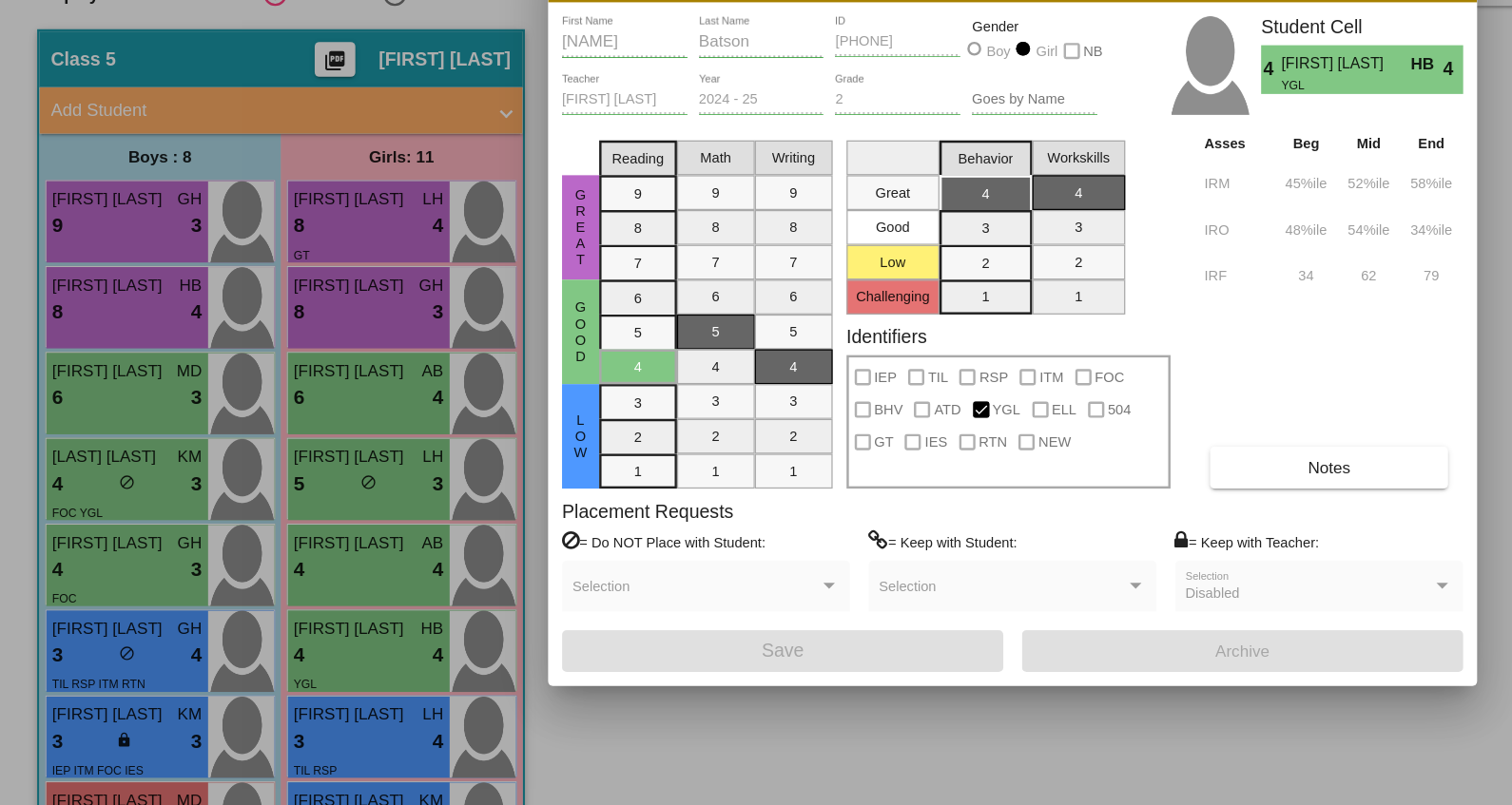 click at bounding box center [756, 402] 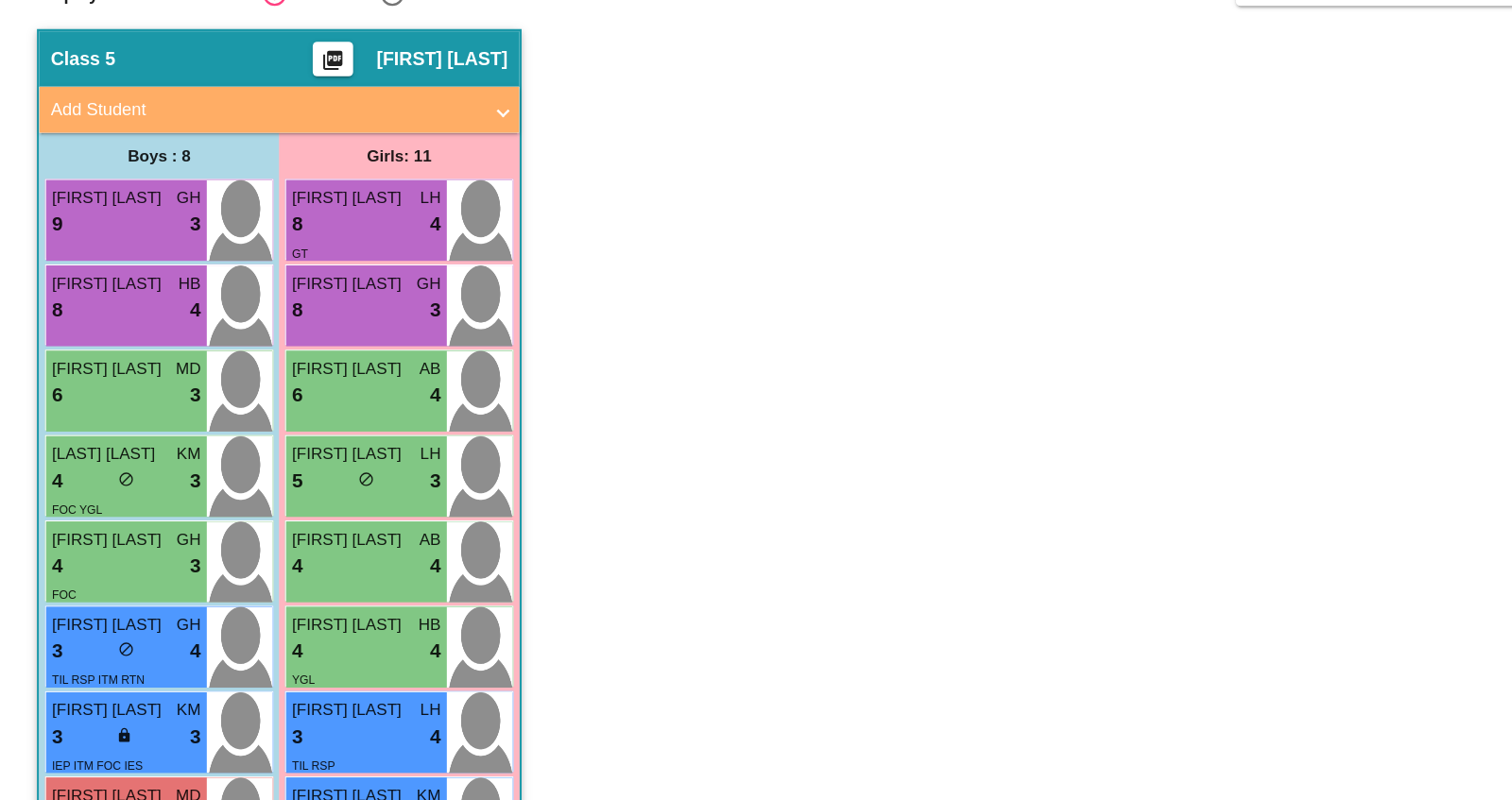 click on "Amelyia Bachman" at bounding box center [286, 725] 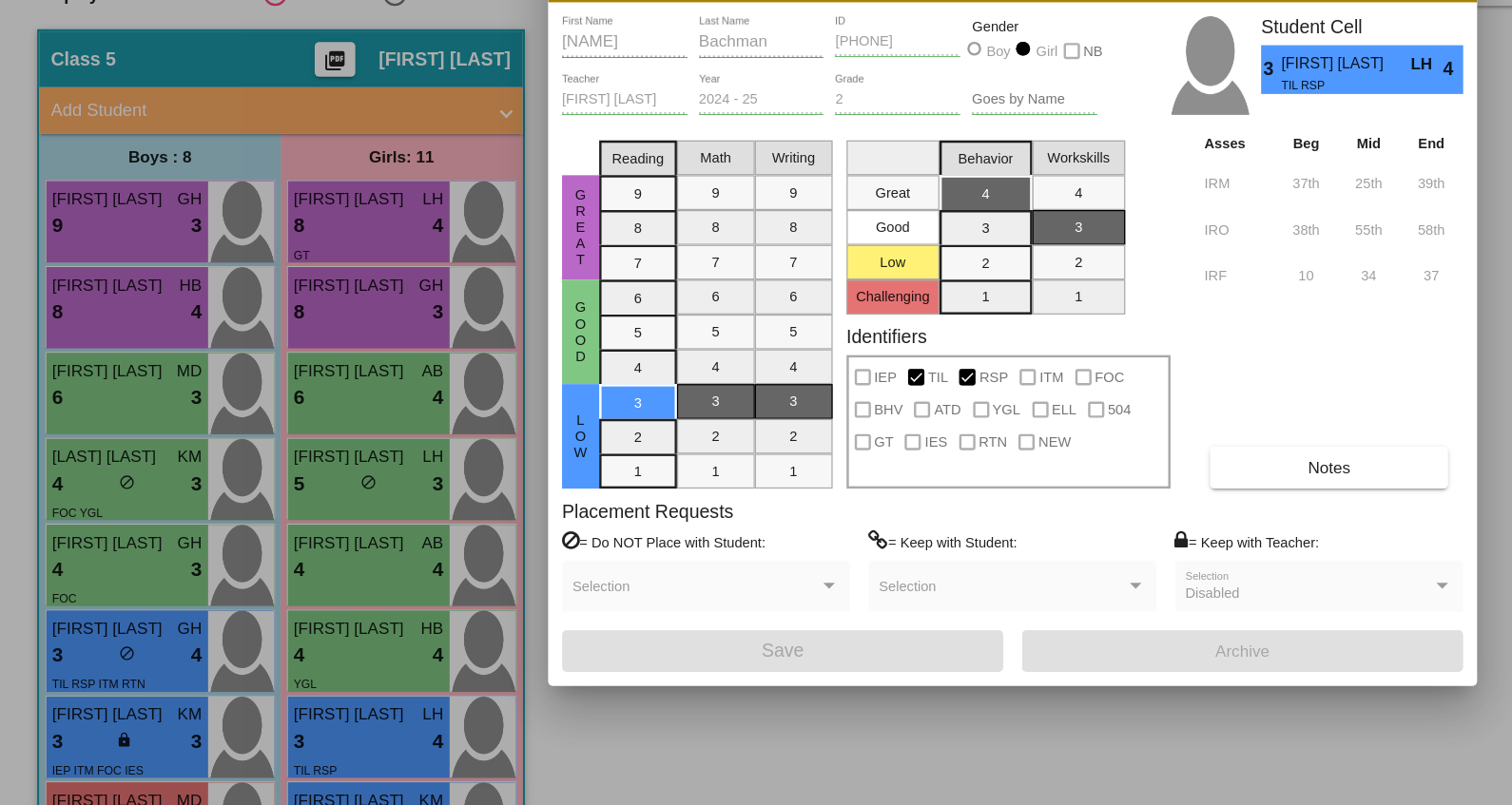 click at bounding box center (756, 402) 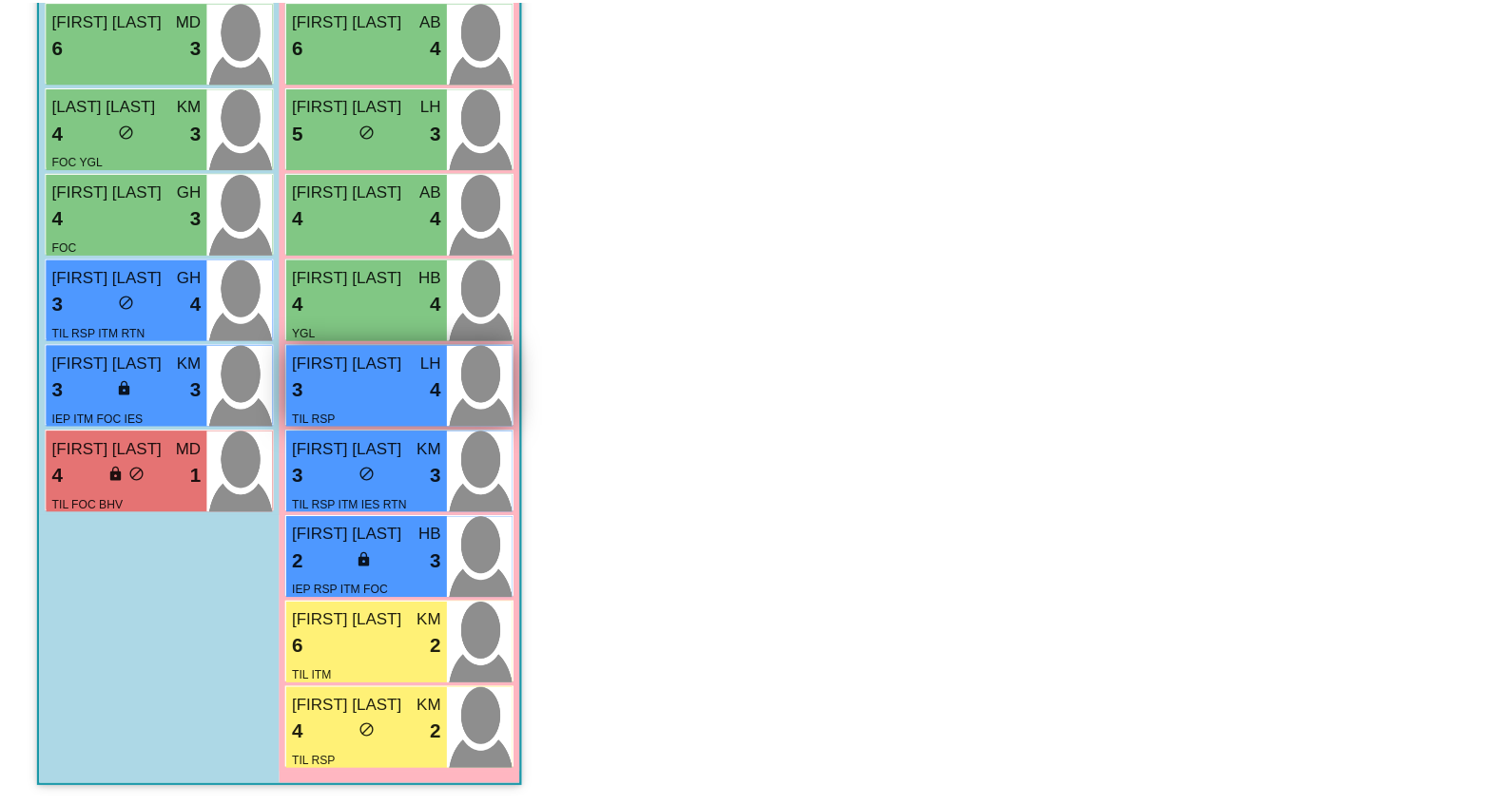 scroll, scrollTop: 302, scrollLeft: 0, axis: vertical 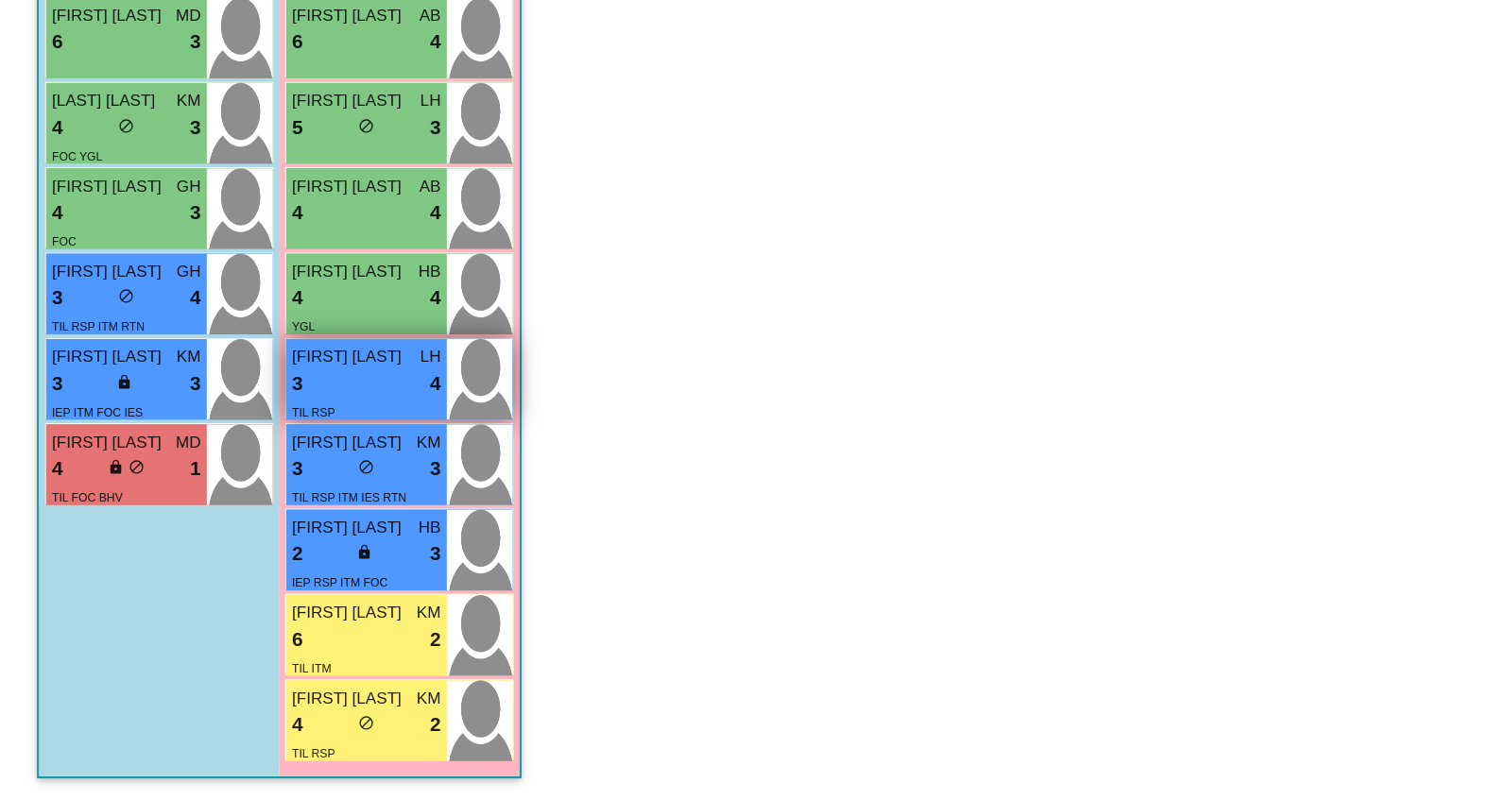 click on "3 lock do_not_disturb_alt 4" at bounding box center (300, 459) 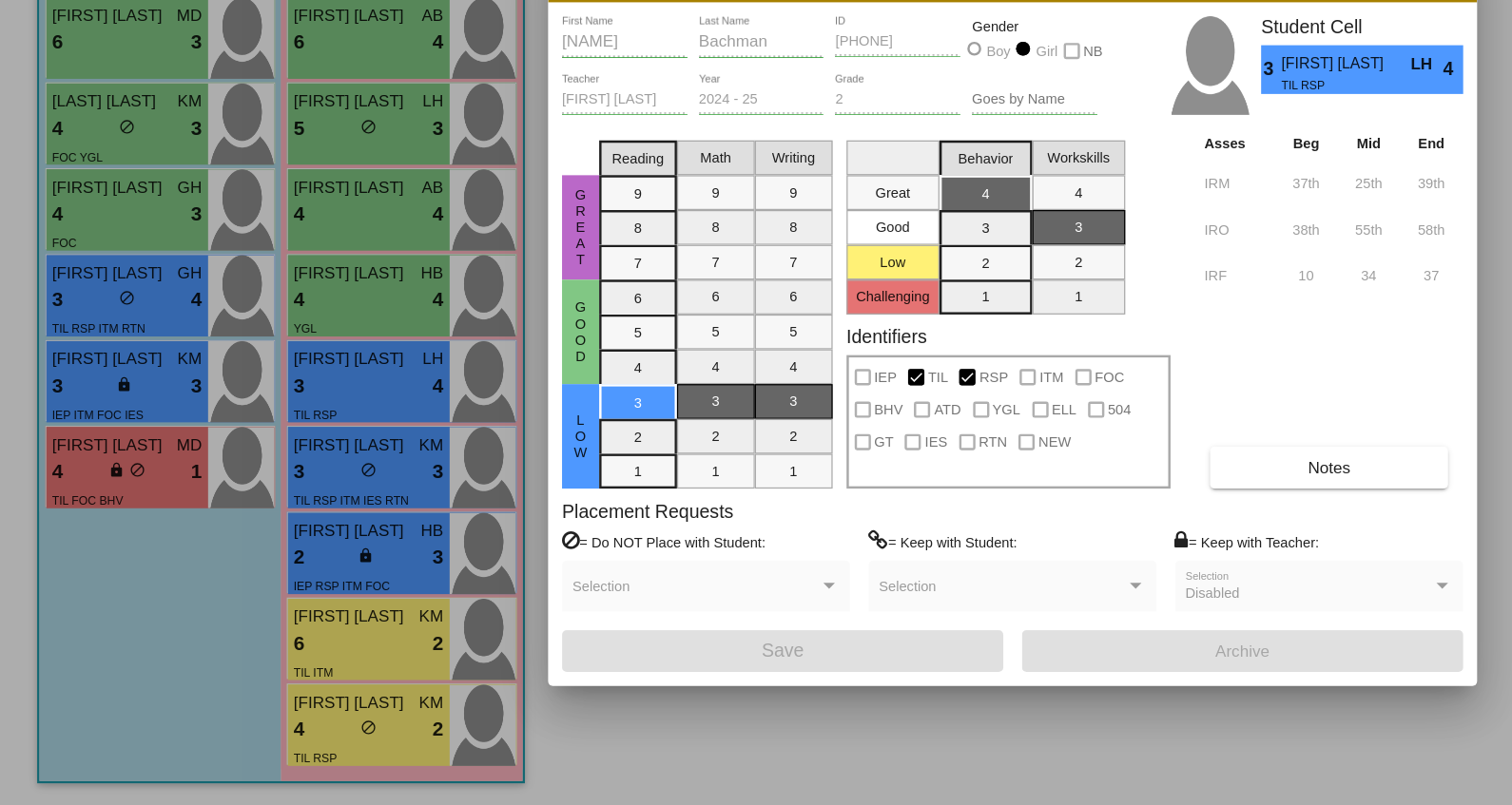 click at bounding box center (756, 402) 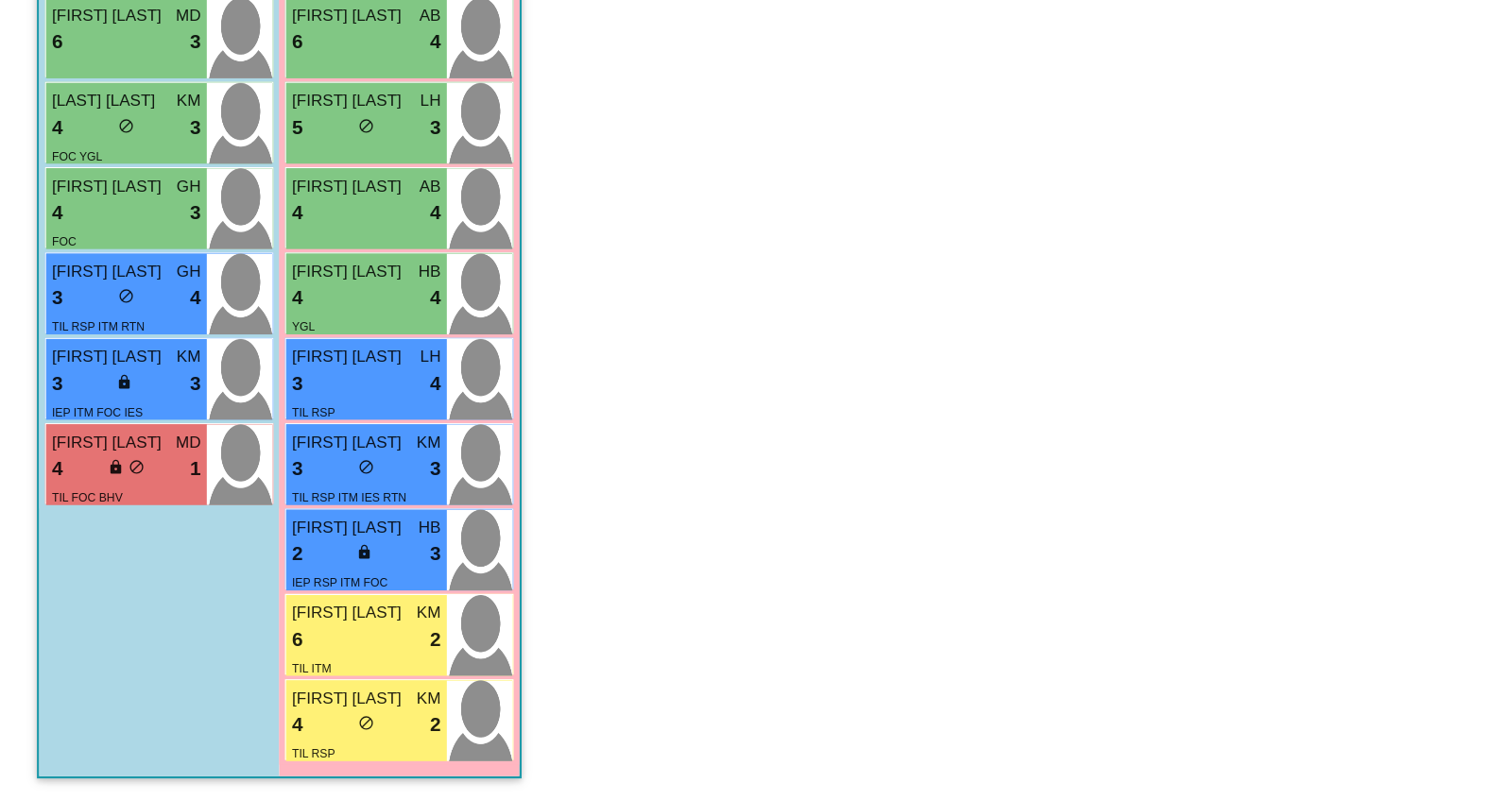 click on "3 lock do_not_disturb_alt 3" at bounding box center (300, 529) 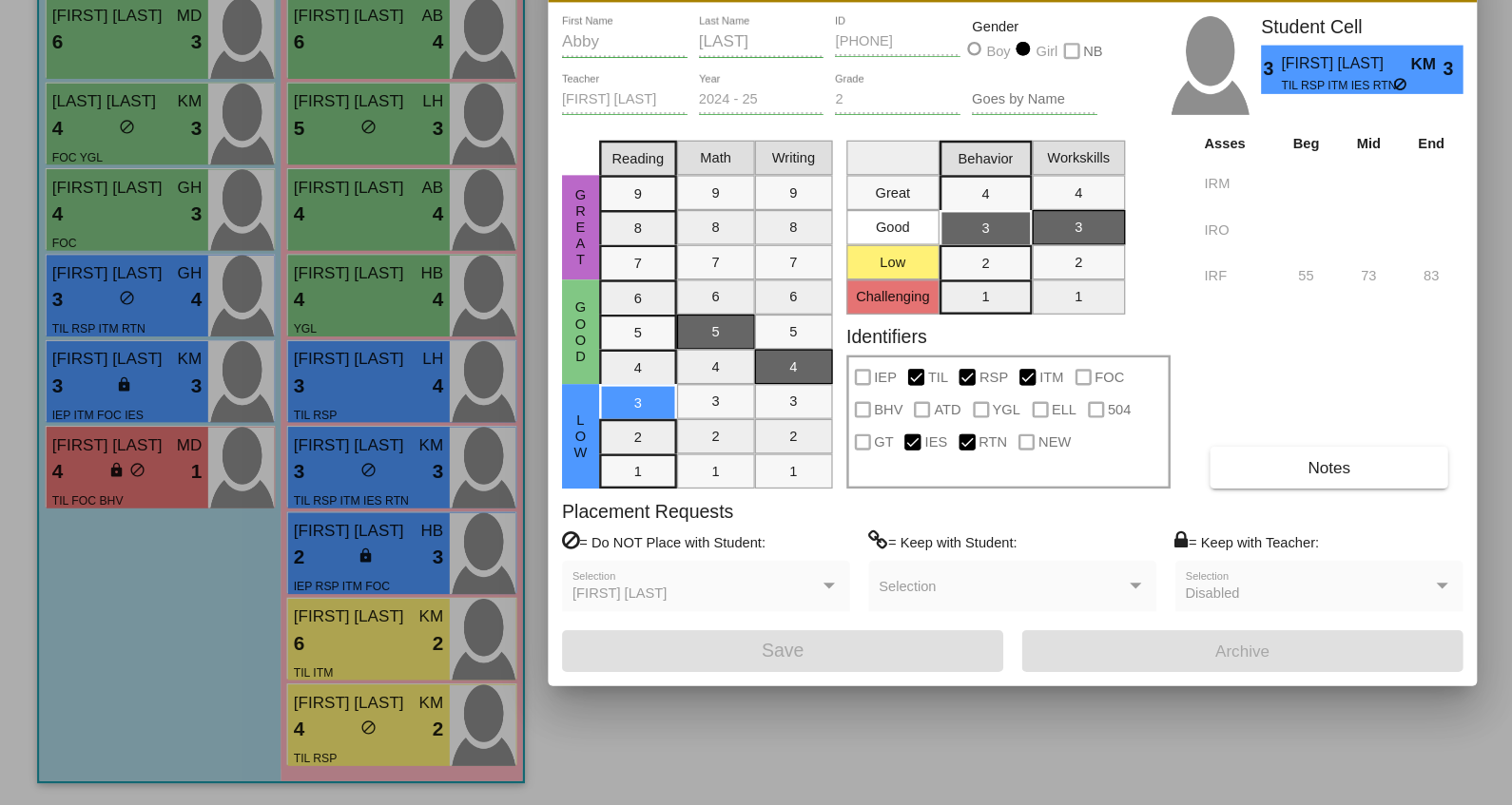 click at bounding box center (756, 402) 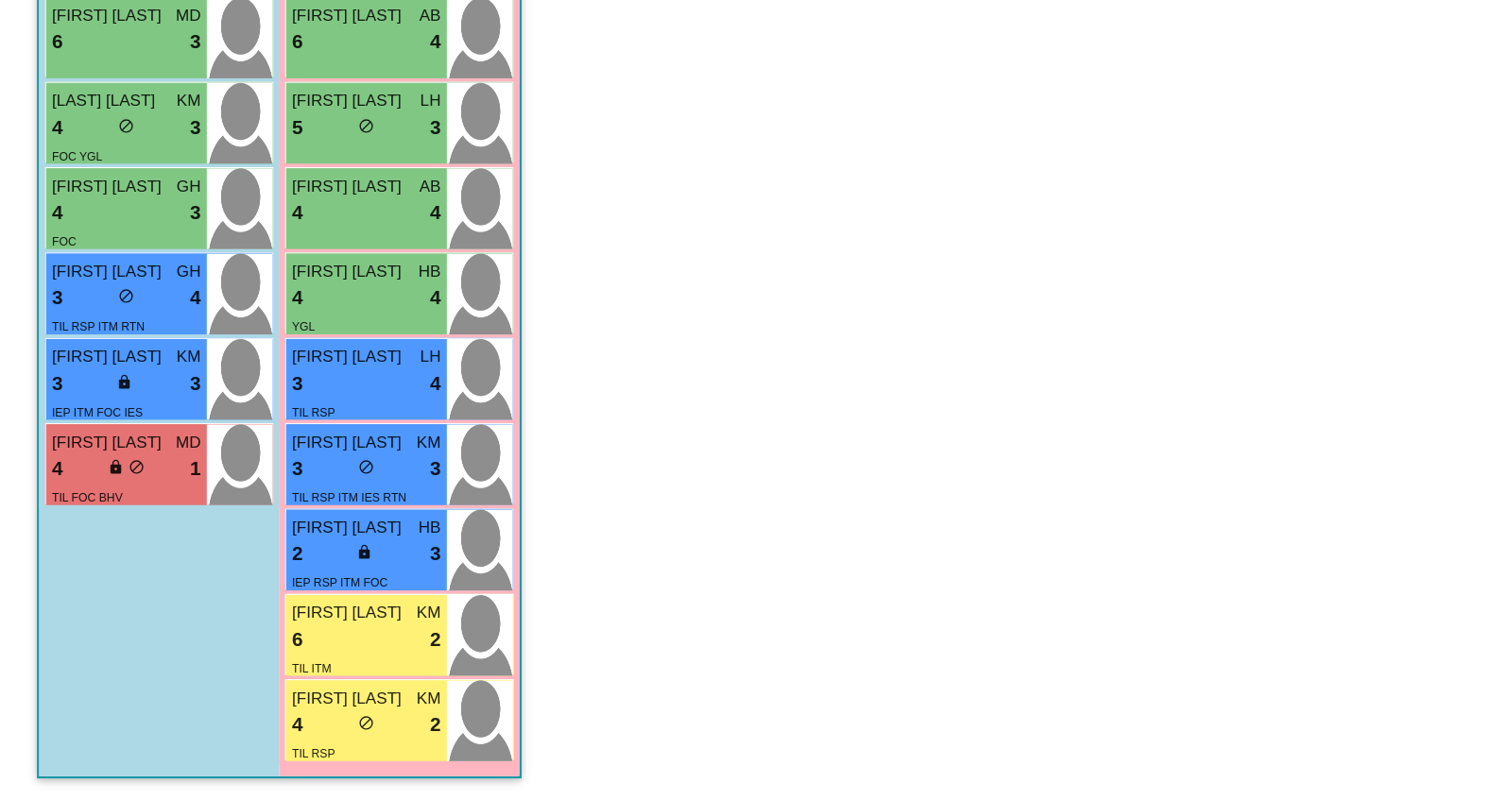 click on "lock do_not_disturb_alt" at bounding box center (301, 599) 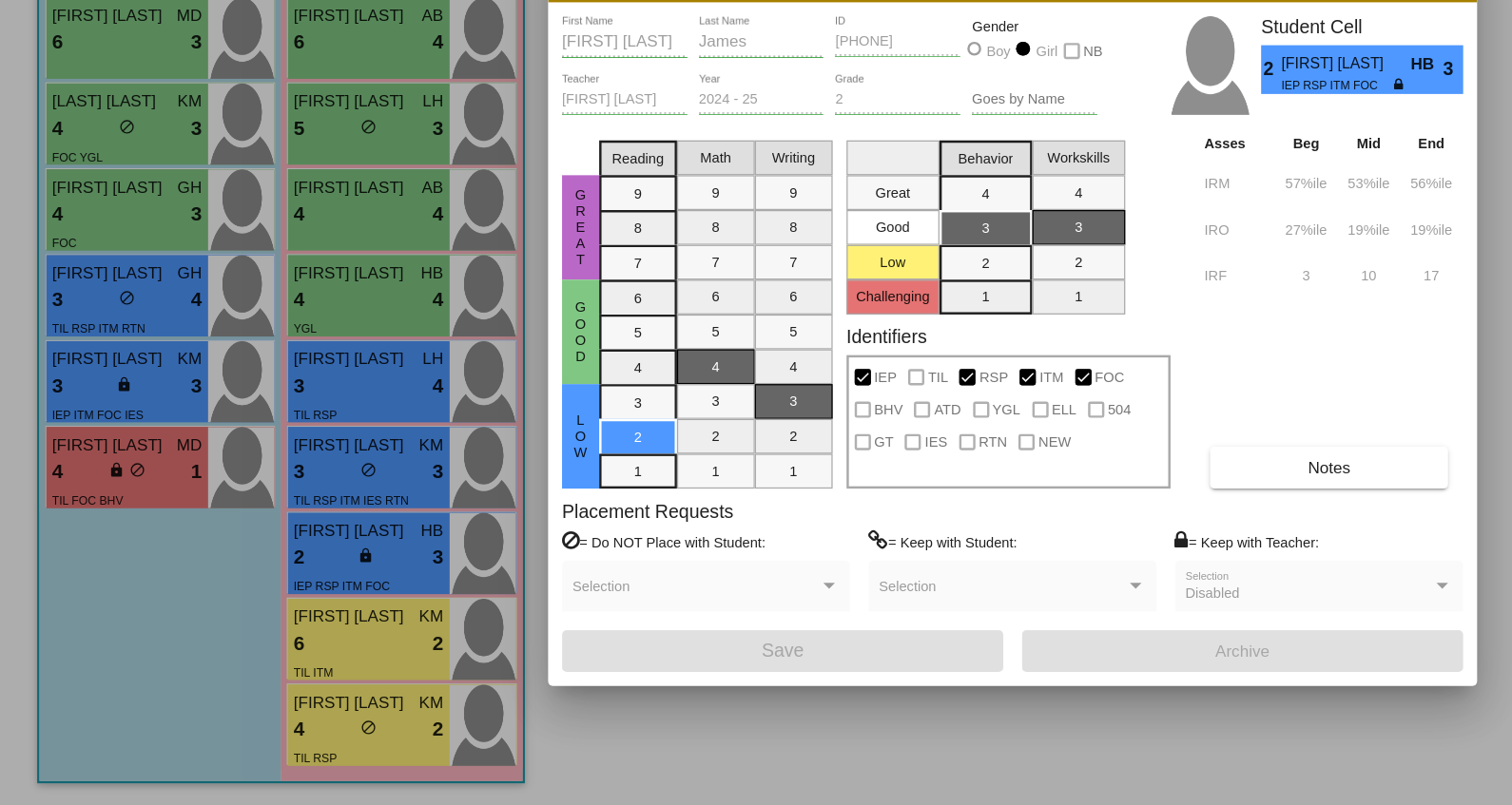 click at bounding box center (756, 402) 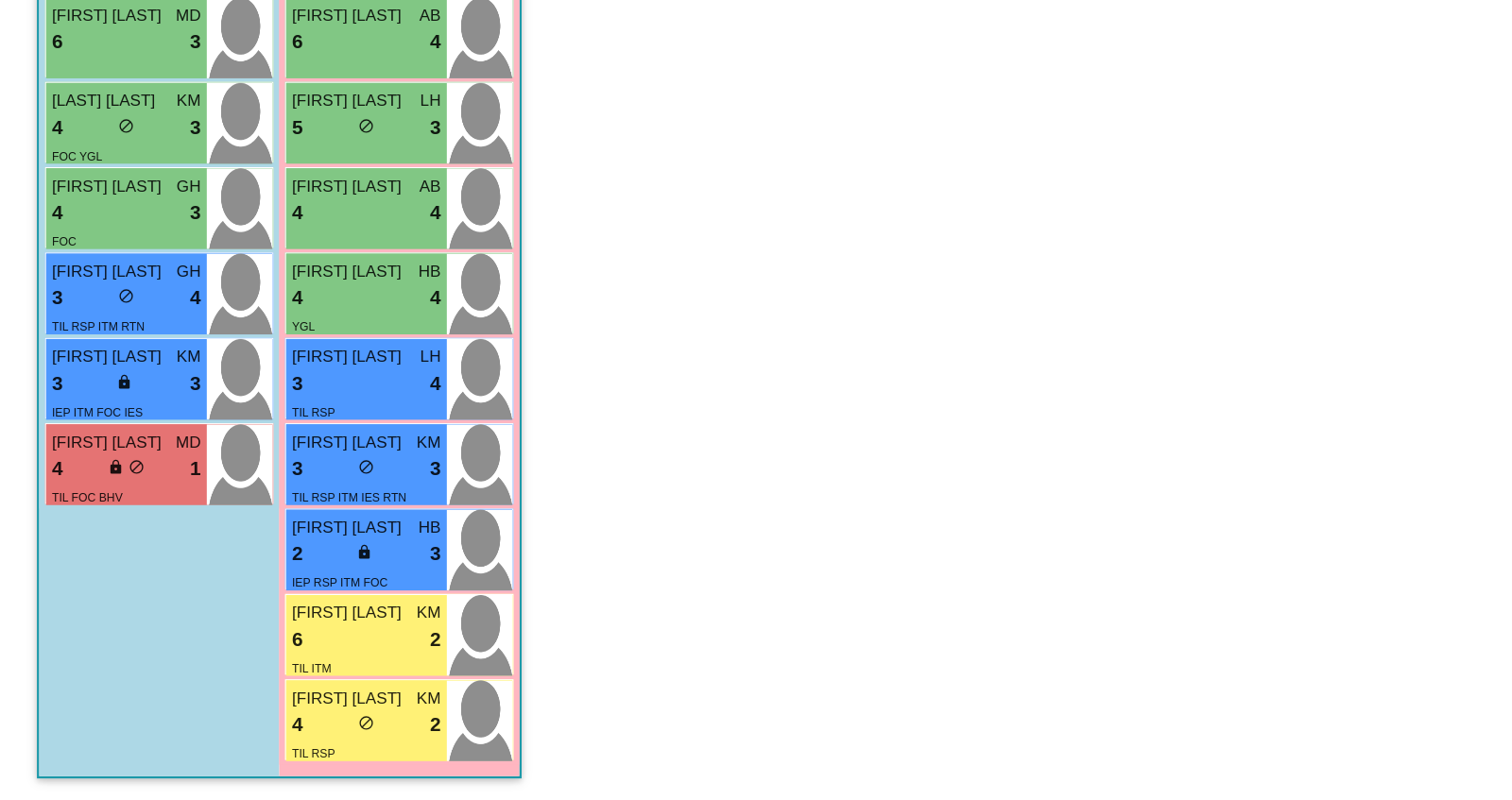 click on "6 lock do_not_disturb_alt 2" at bounding box center [300, 669] 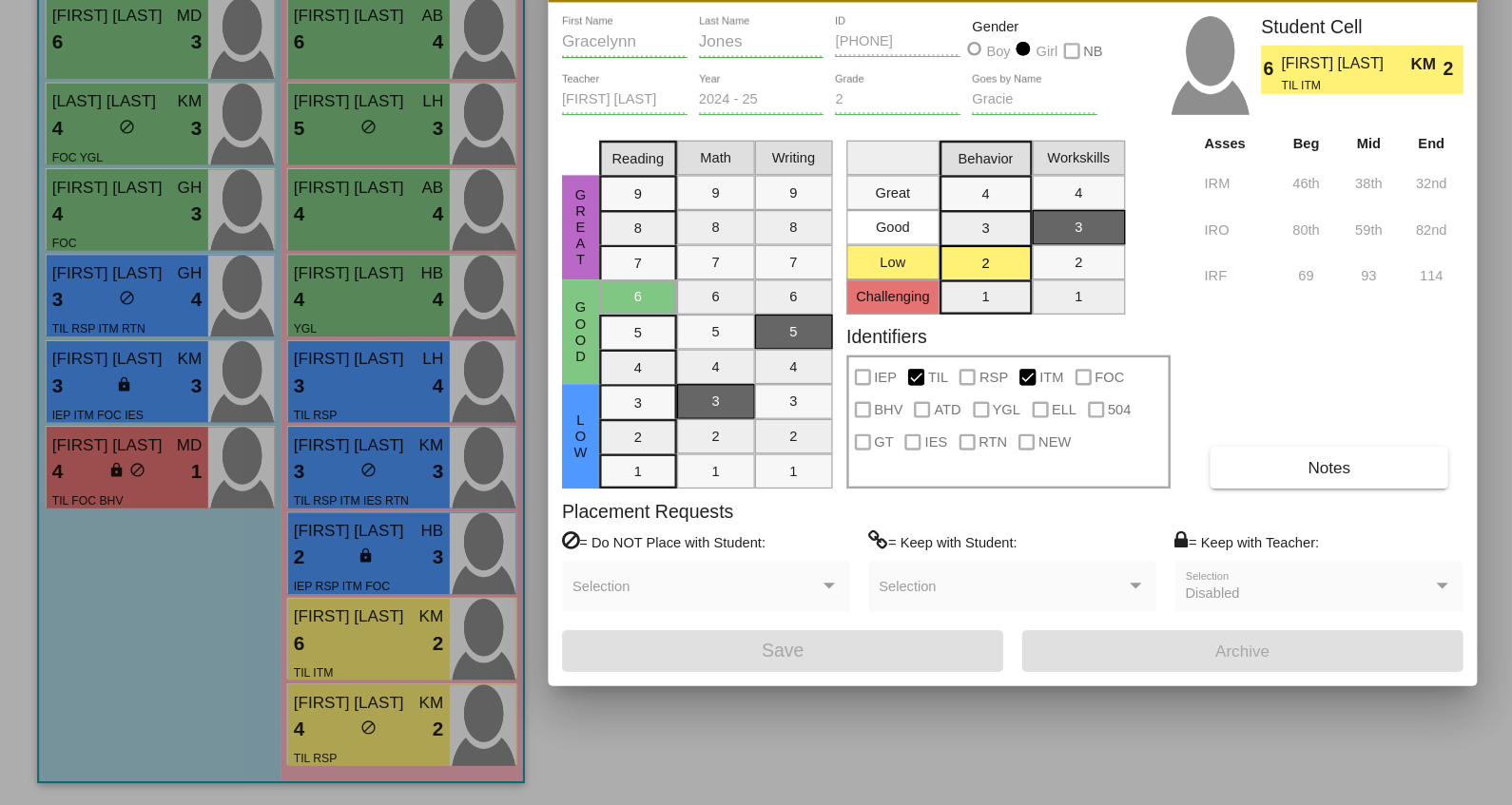 click at bounding box center [756, 402] 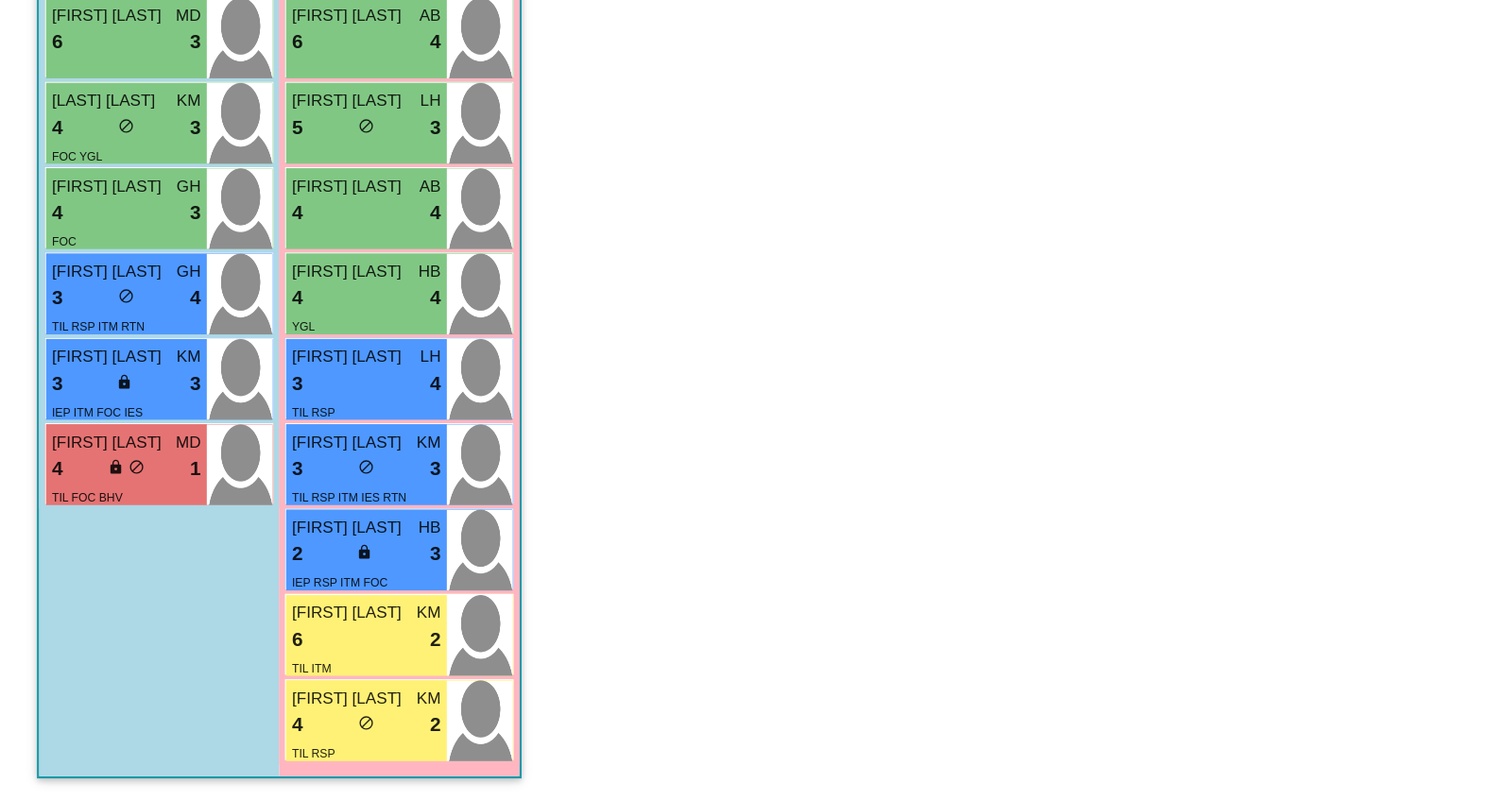 click on "Lillyann Harrison" at bounding box center [286, 716] 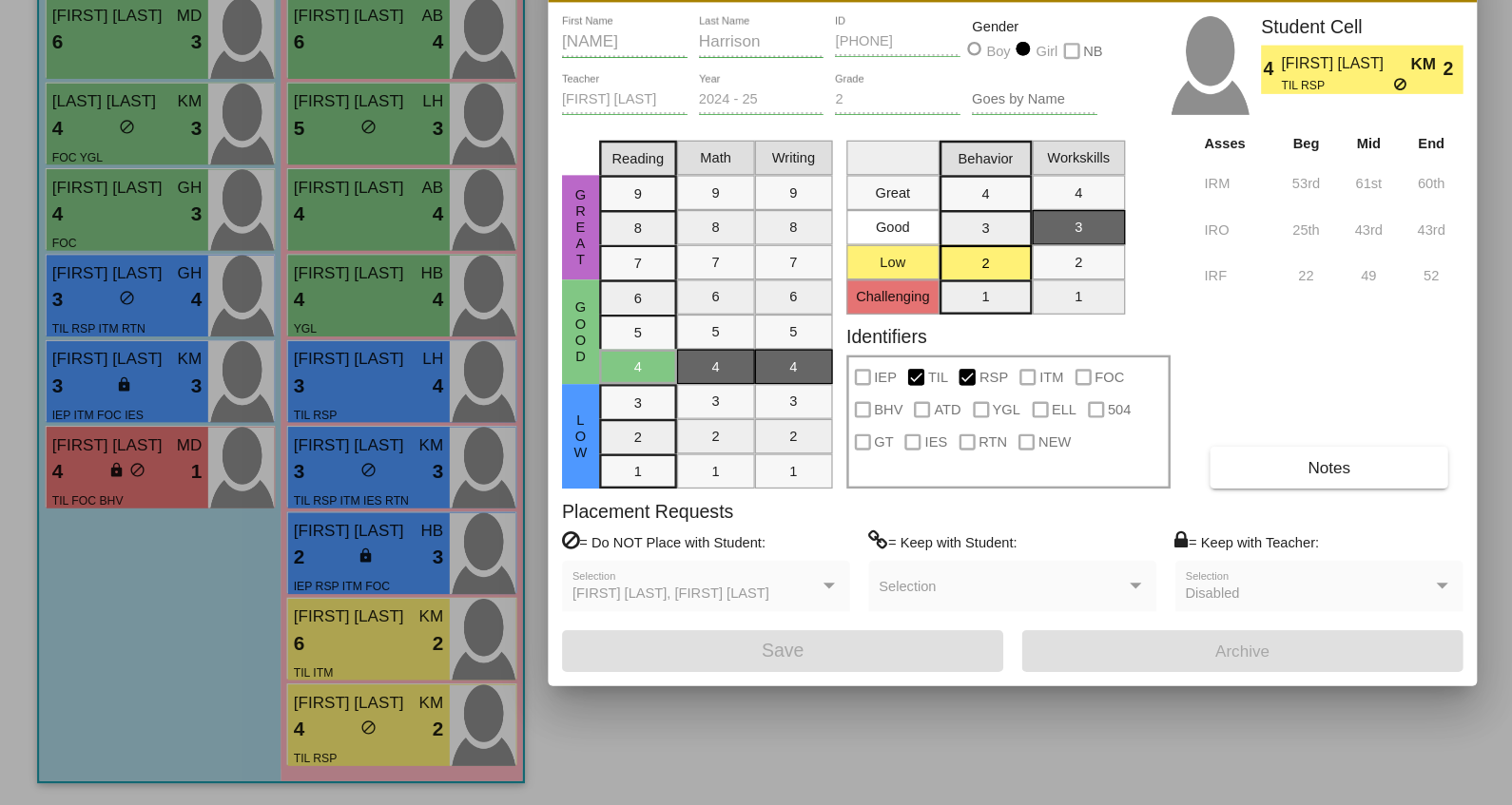 click at bounding box center (756, 402) 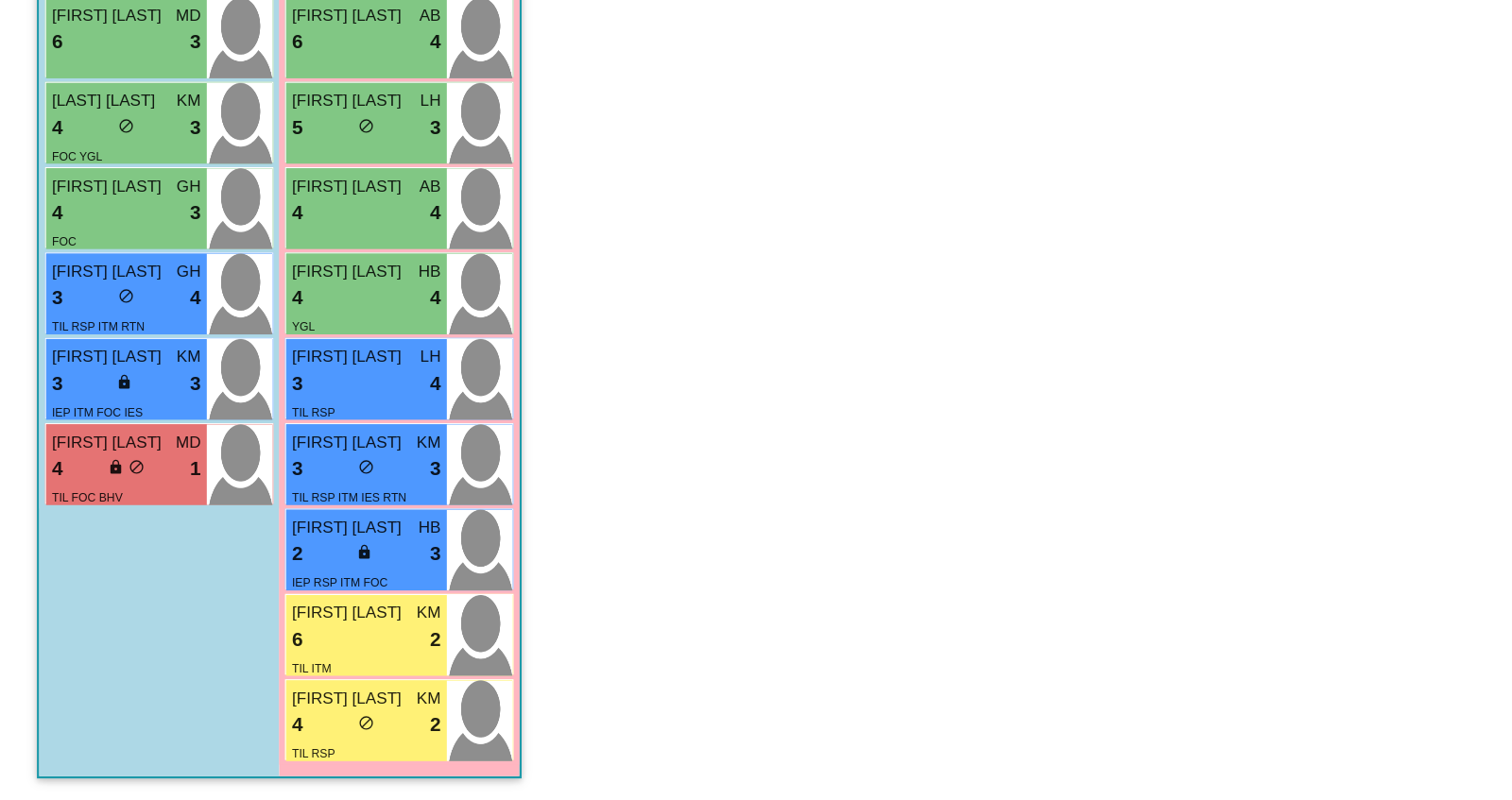 click on "Nash Blades" at bounding box center [90, 506] 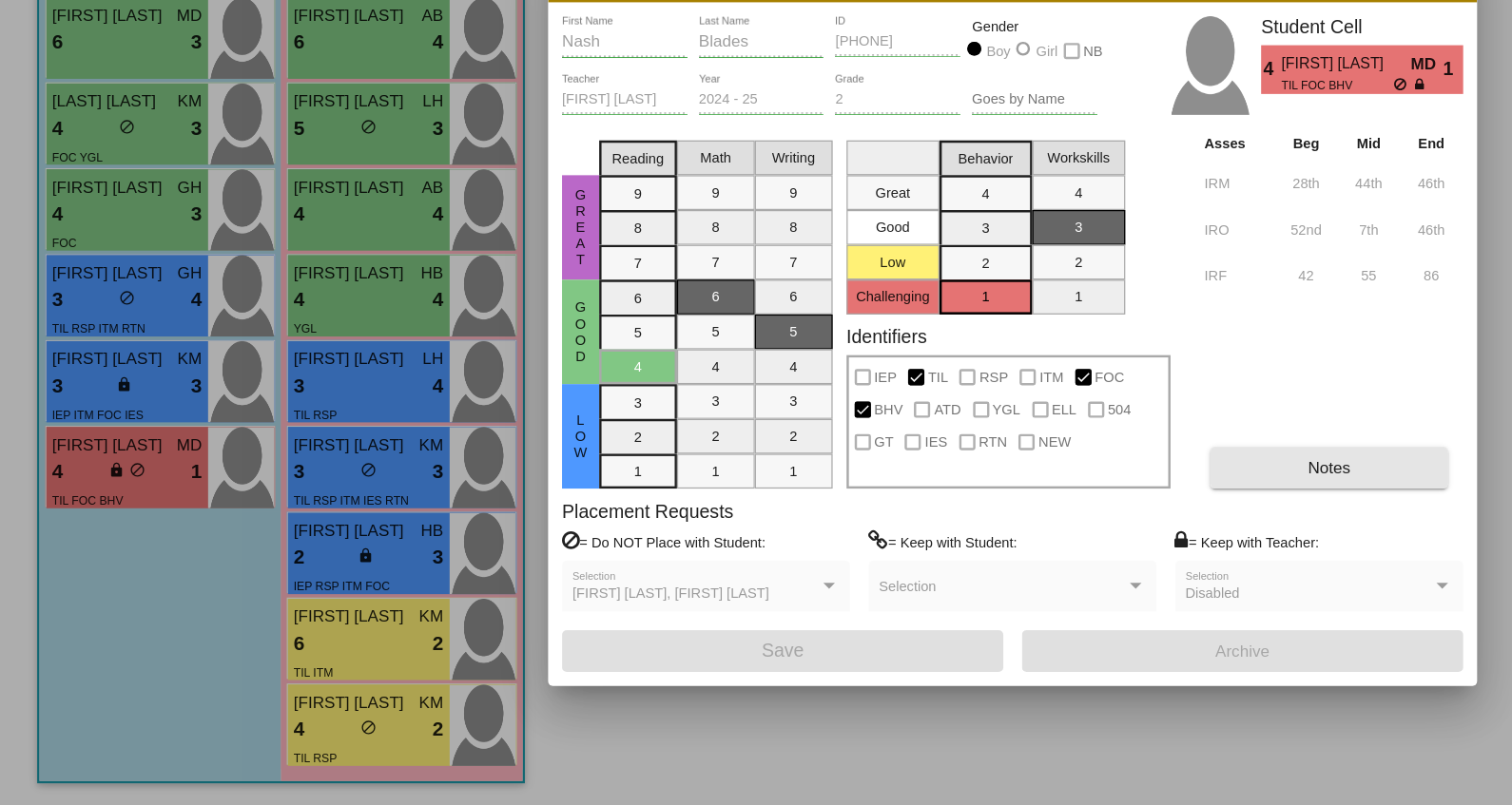 click on "Notes" at bounding box center (1088, 528) 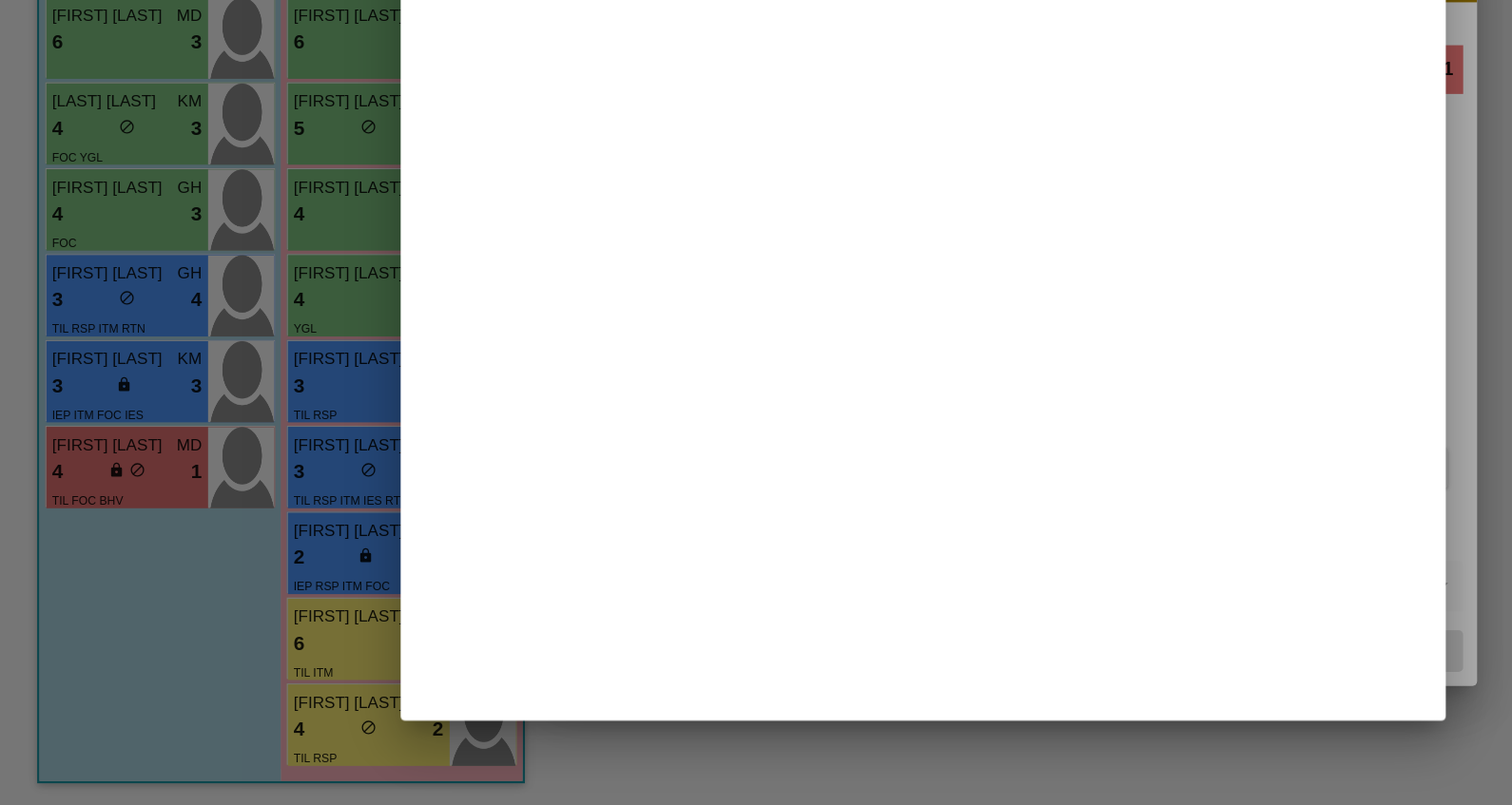 scroll, scrollTop: 0, scrollLeft: 0, axis: both 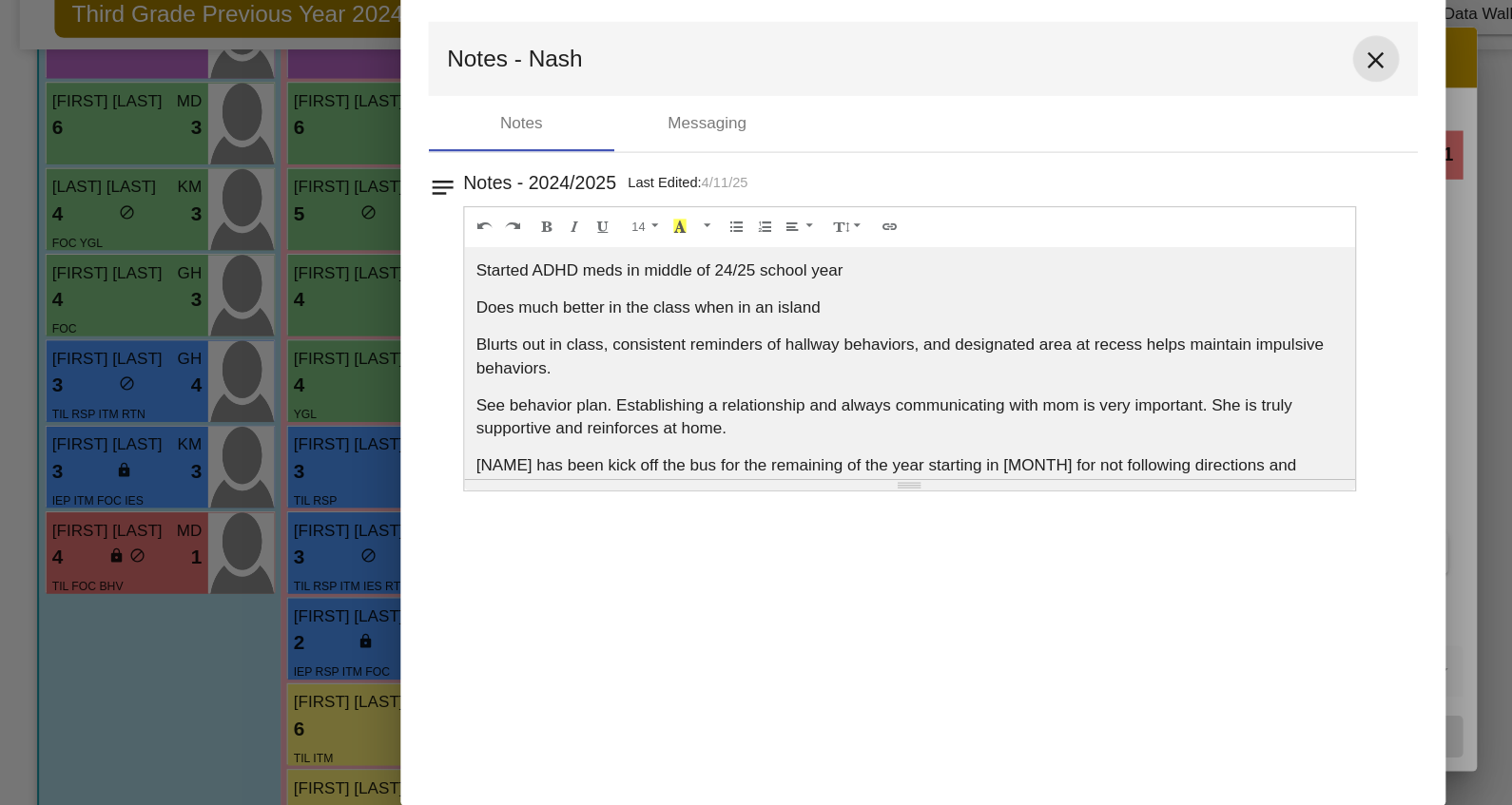 click on "close" at bounding box center [1127, 125] 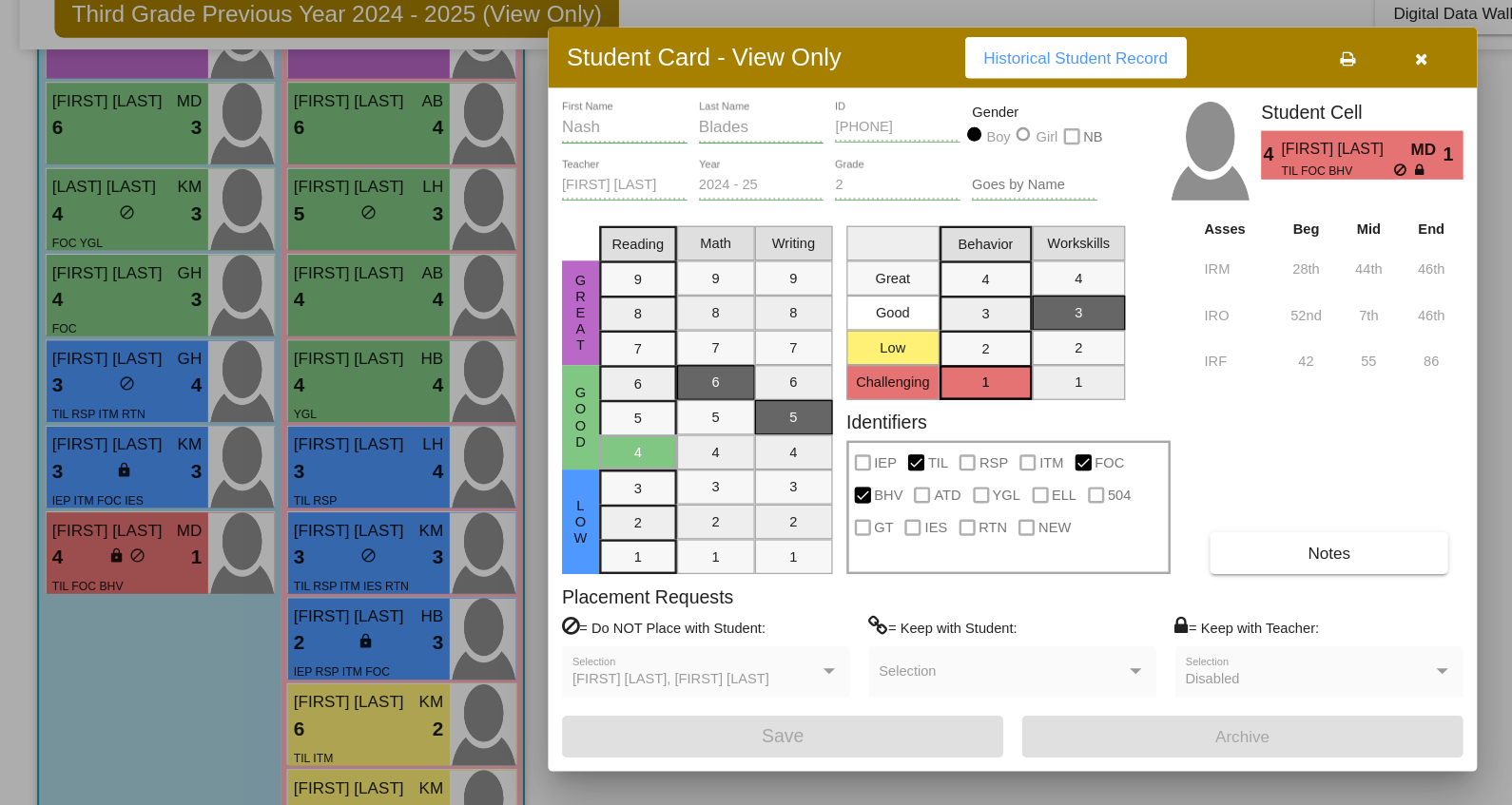 click at bounding box center [756, 402] 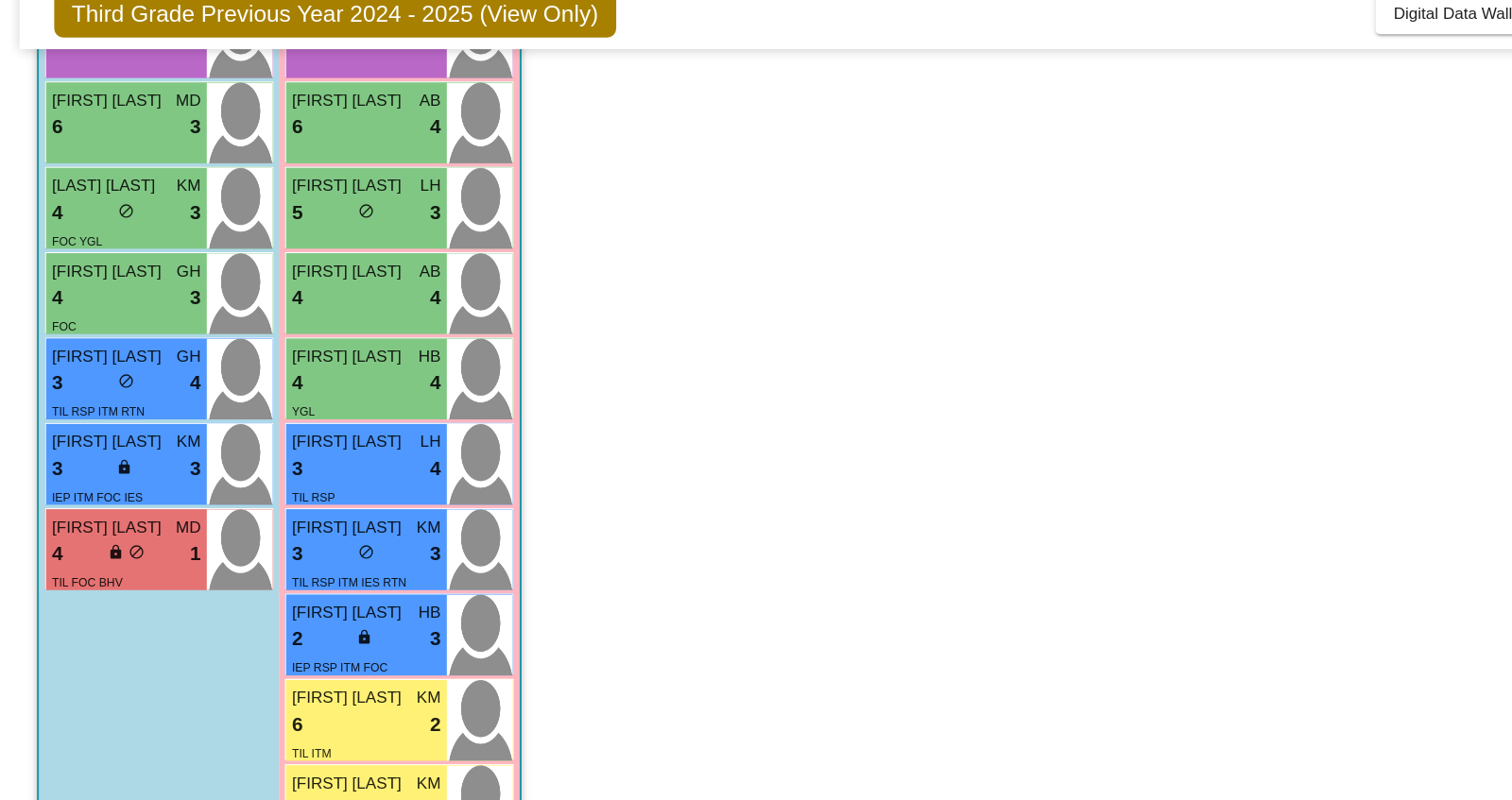 click on "Andrew Larson" at bounding box center (90, 436) 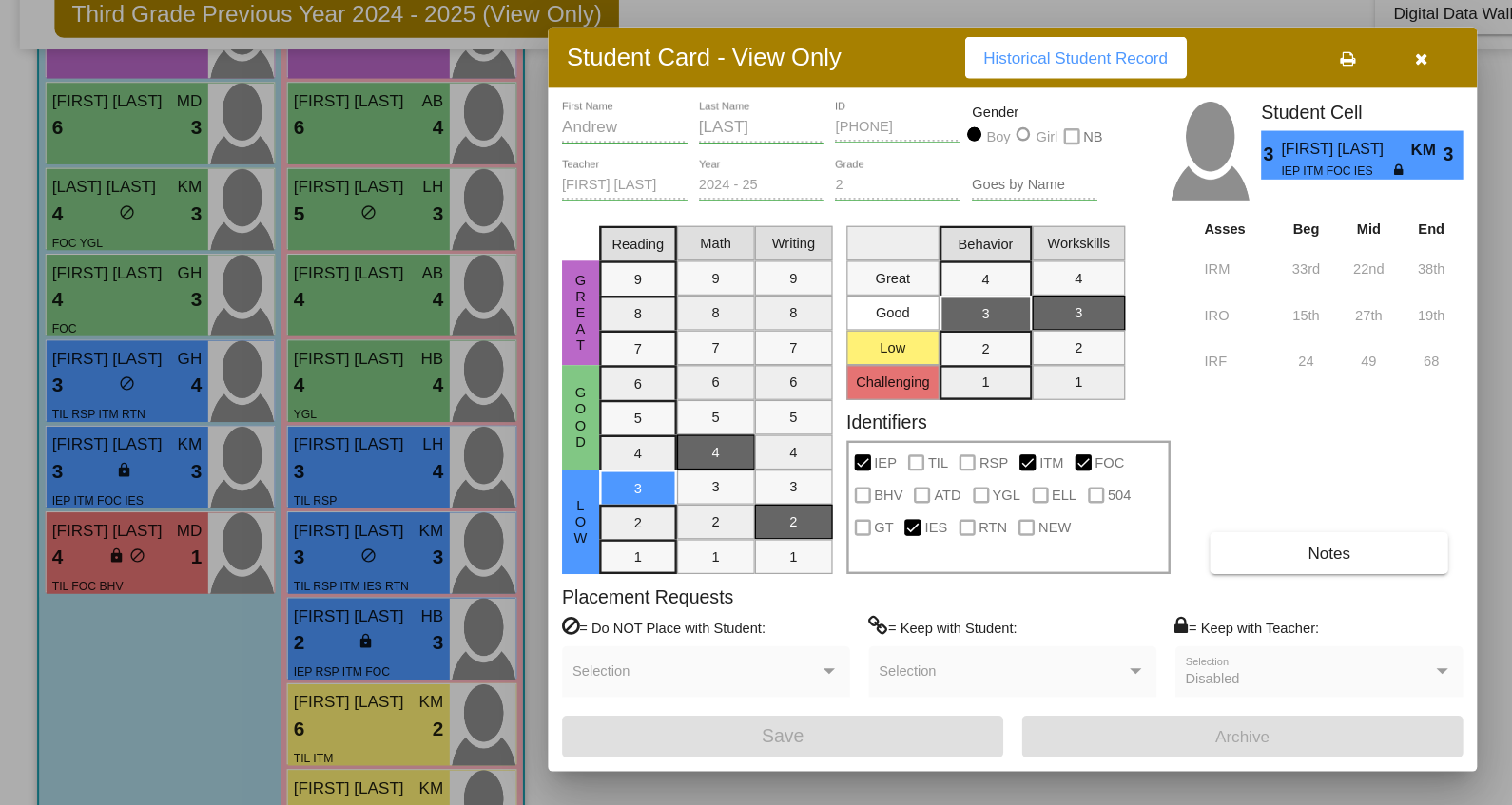 click at bounding box center [756, 402] 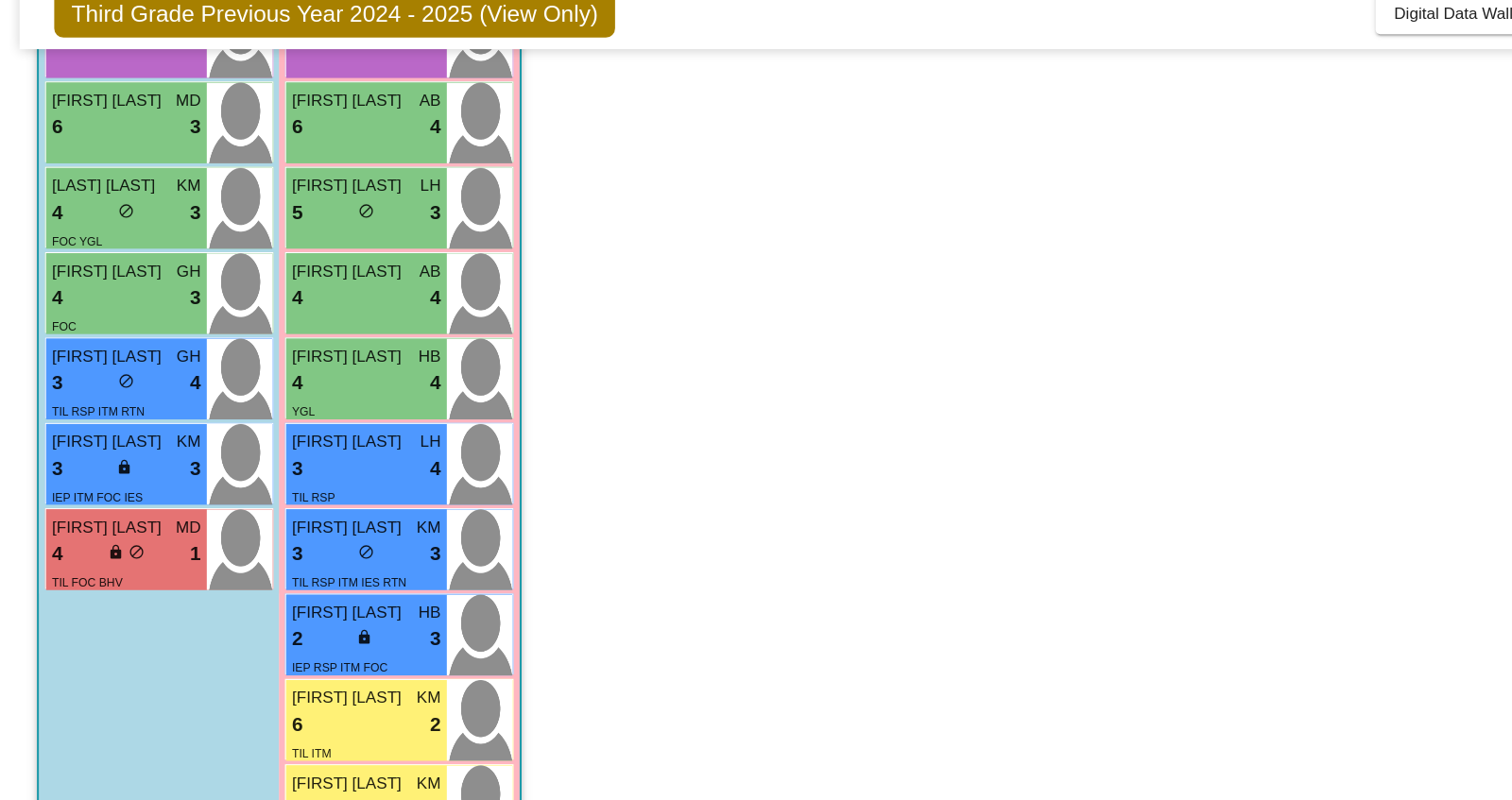 click on "3 lock do_not_disturb_alt 4" at bounding box center [103, 389] 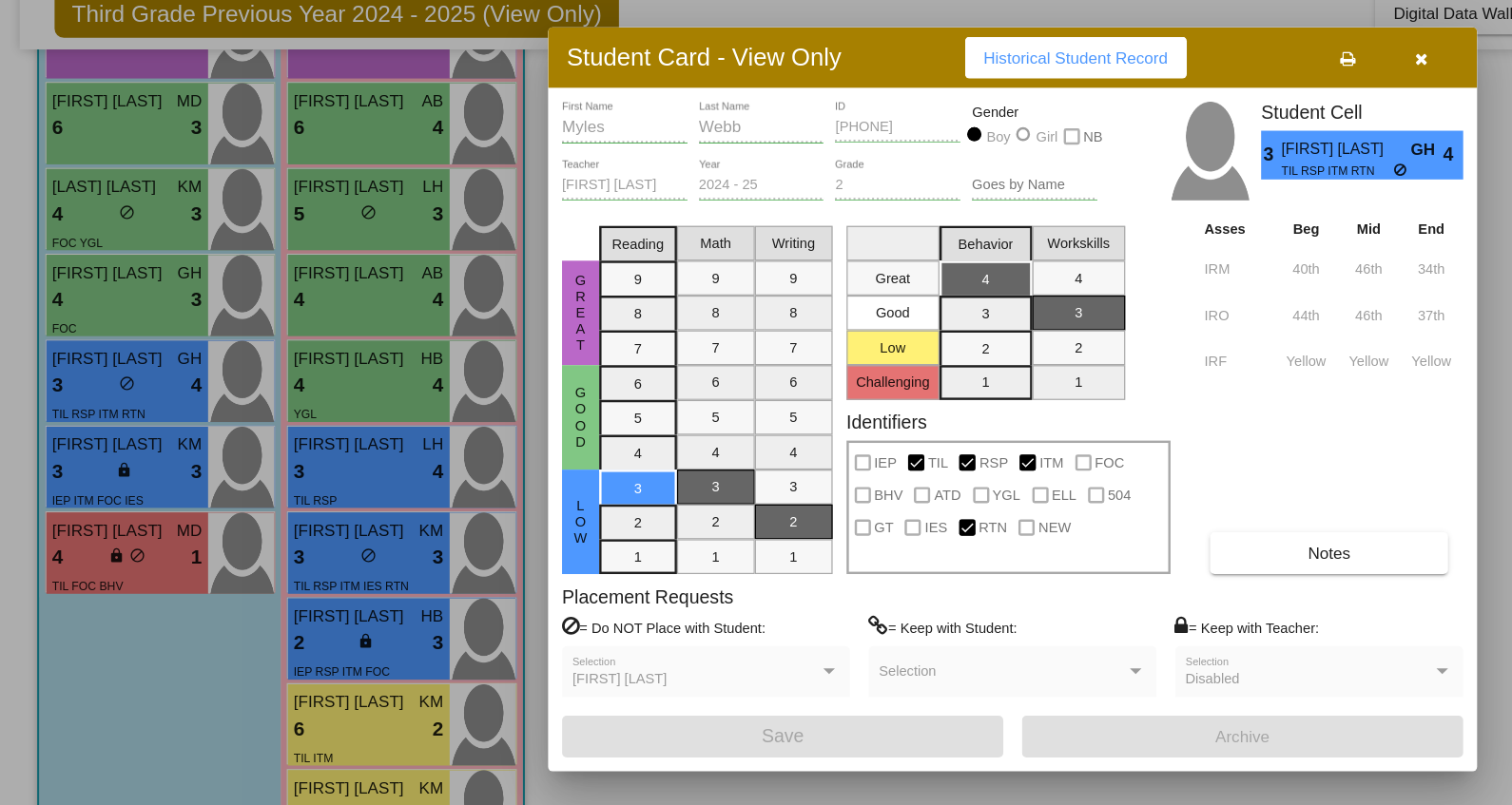 click at bounding box center [756, 402] 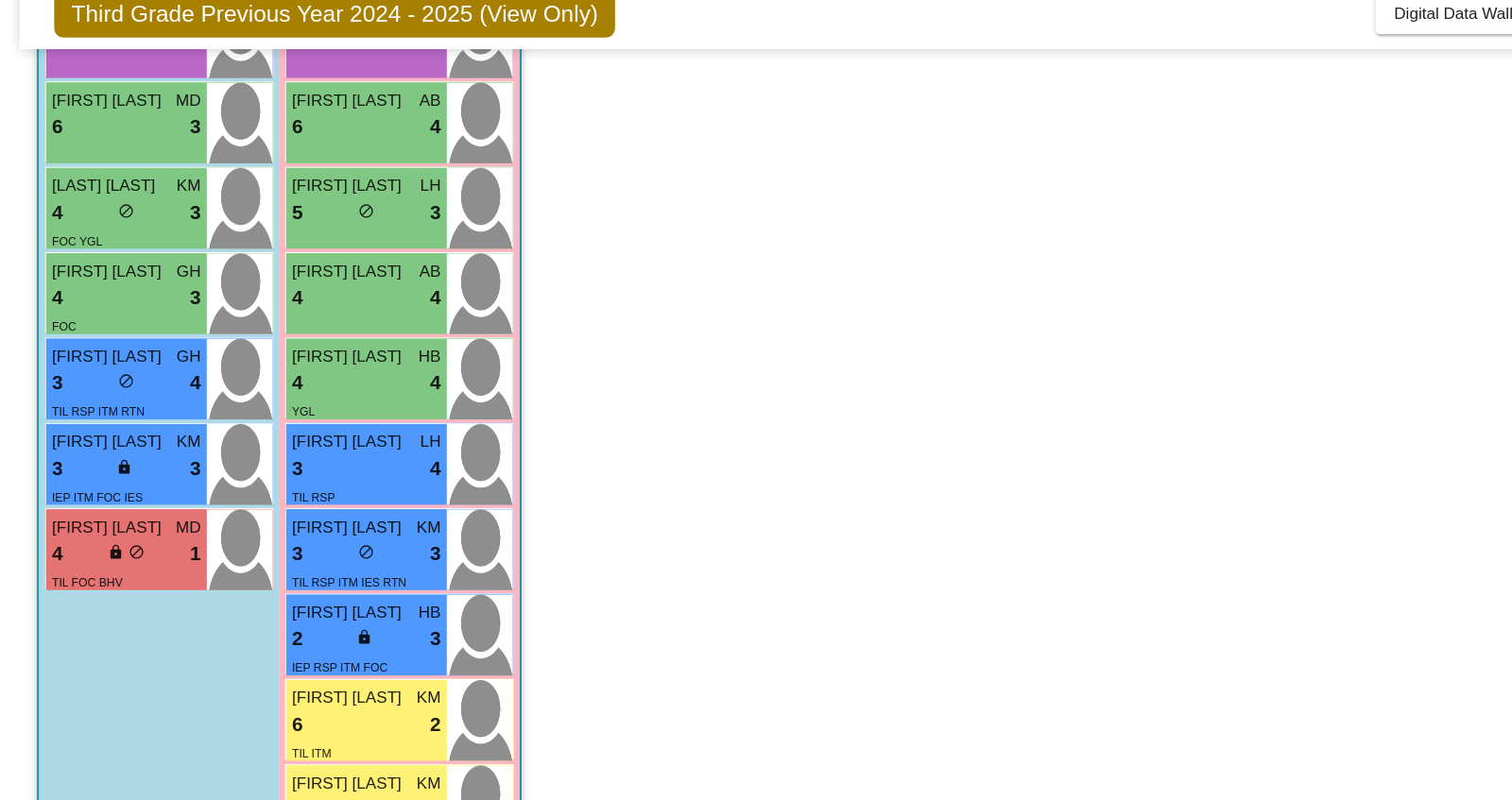 click on "4 lock do_not_disturb_alt 3" at bounding box center [103, 319] 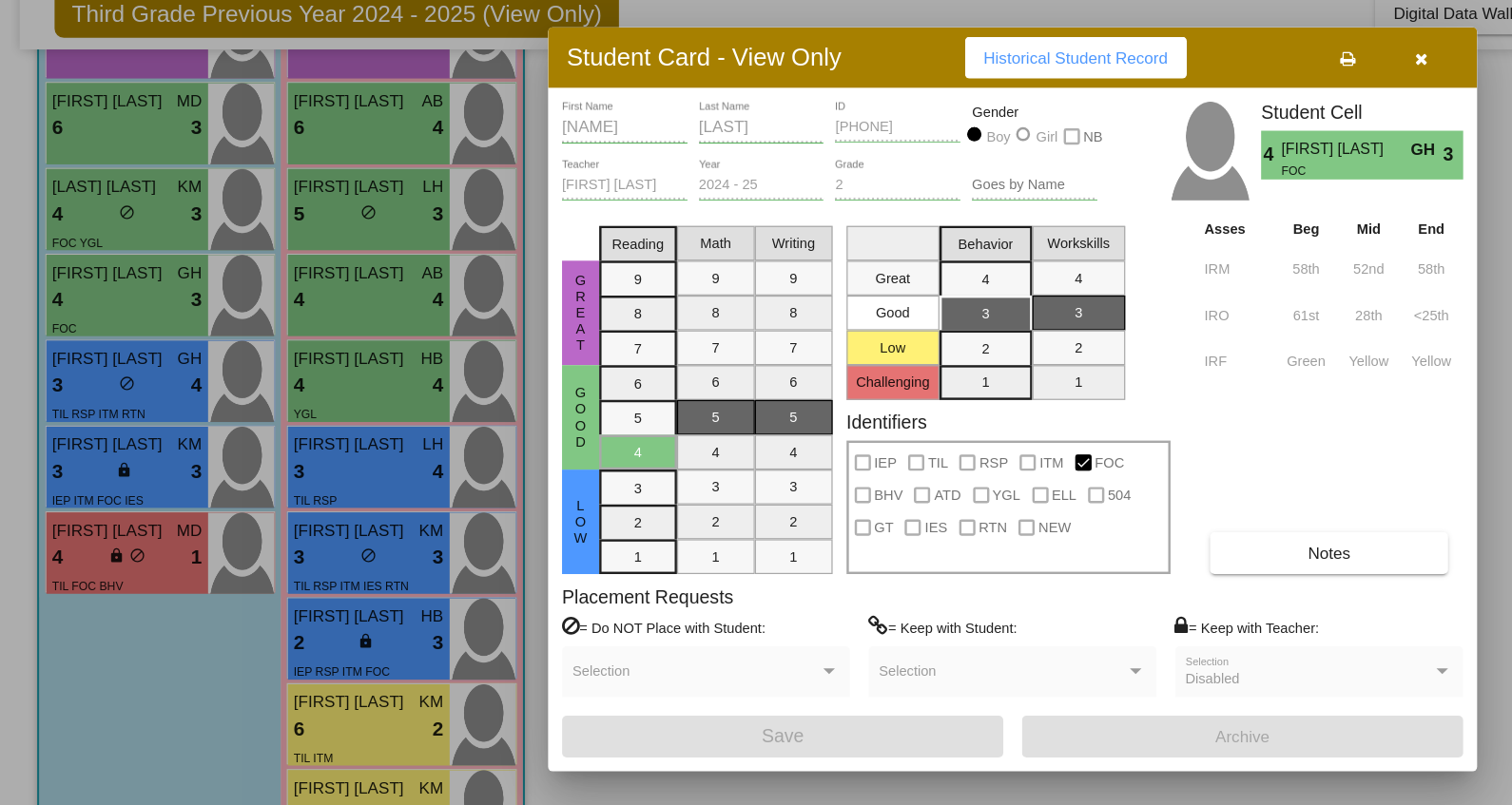 click at bounding box center (756, 402) 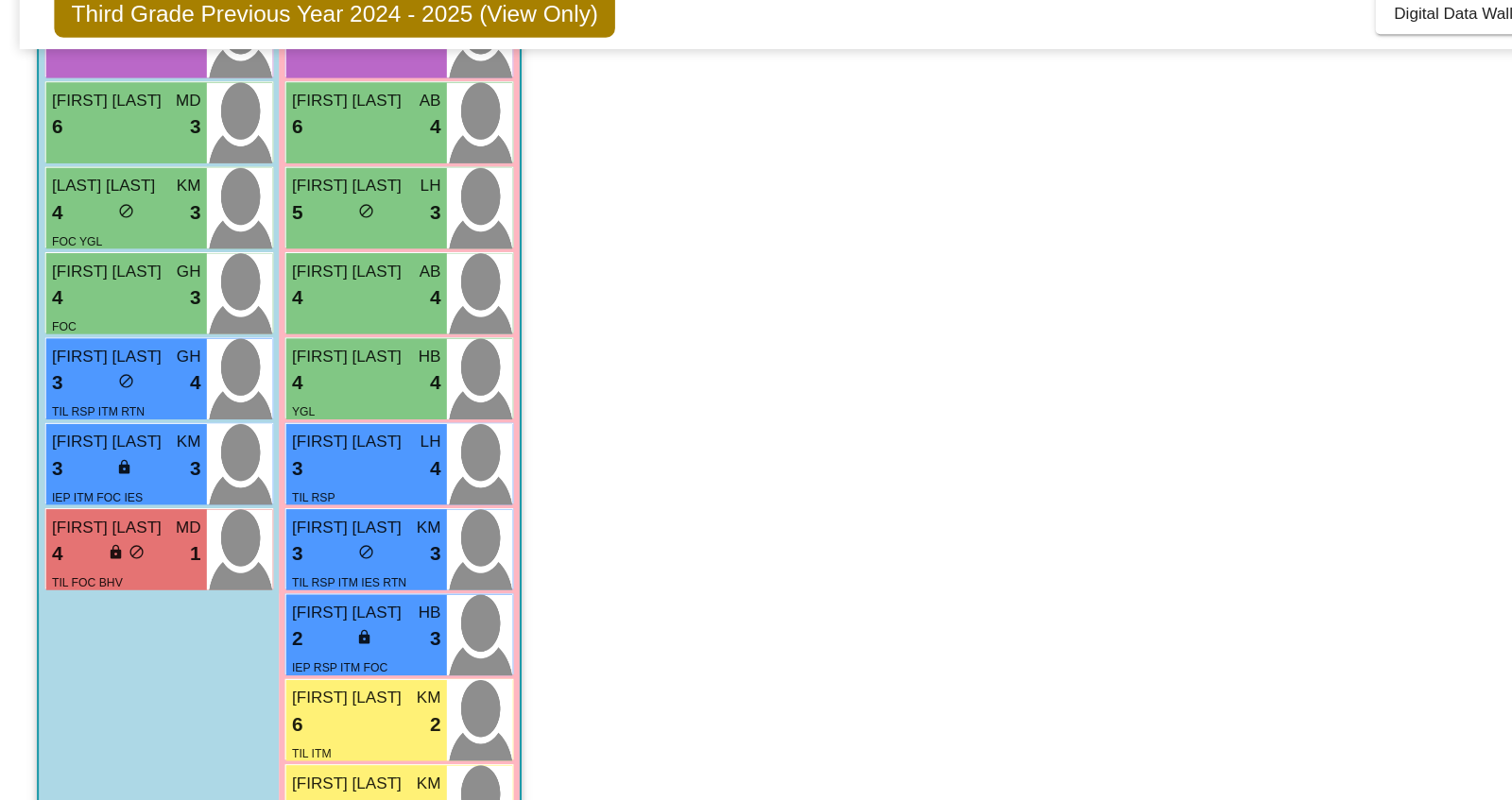 click on "4 lock do_not_disturb_alt 3" at bounding box center (103, 249) 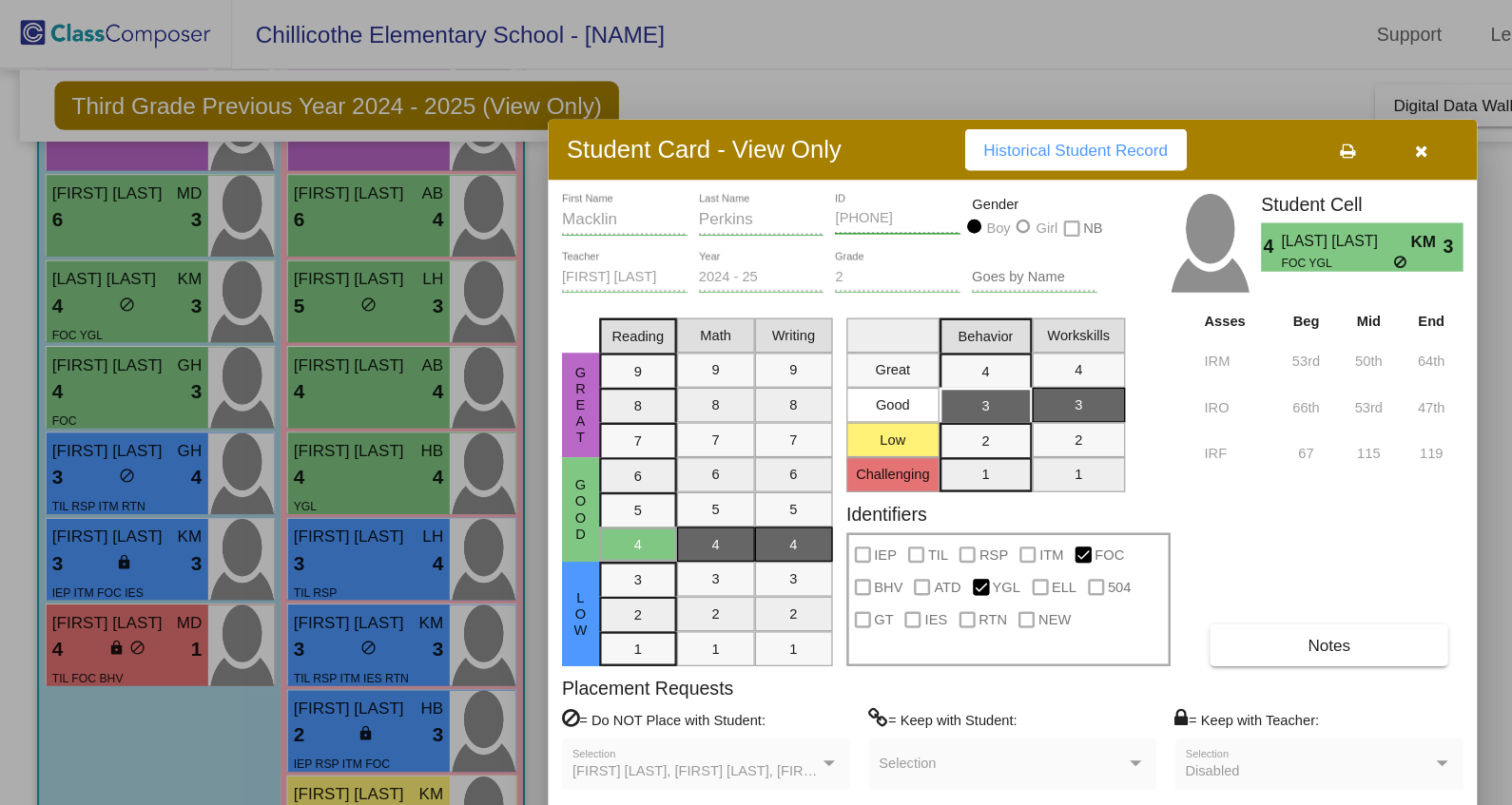 click at bounding box center [756, 402] 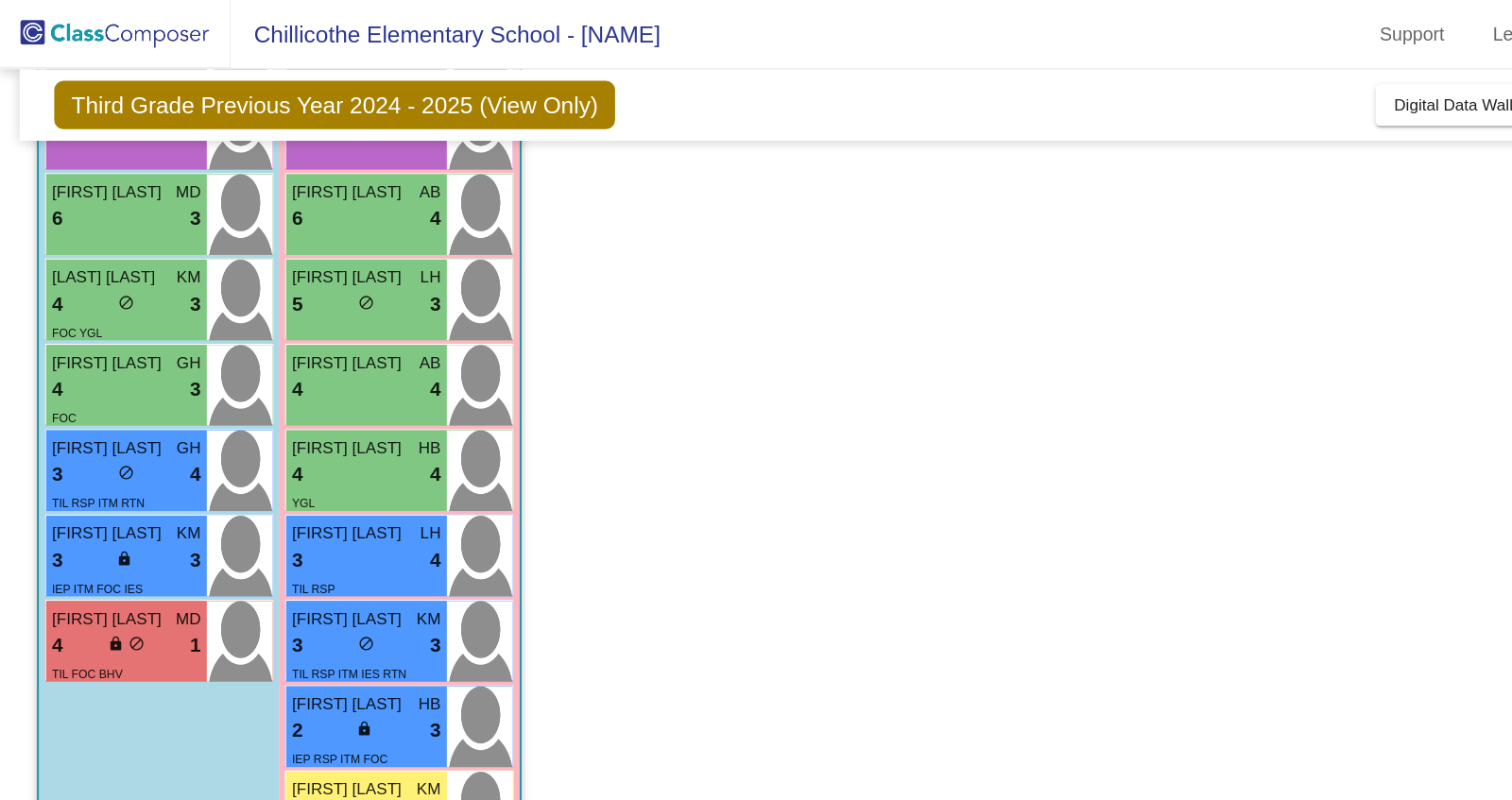 click on "6 lock do_not_disturb_alt 3" at bounding box center [103, 179] 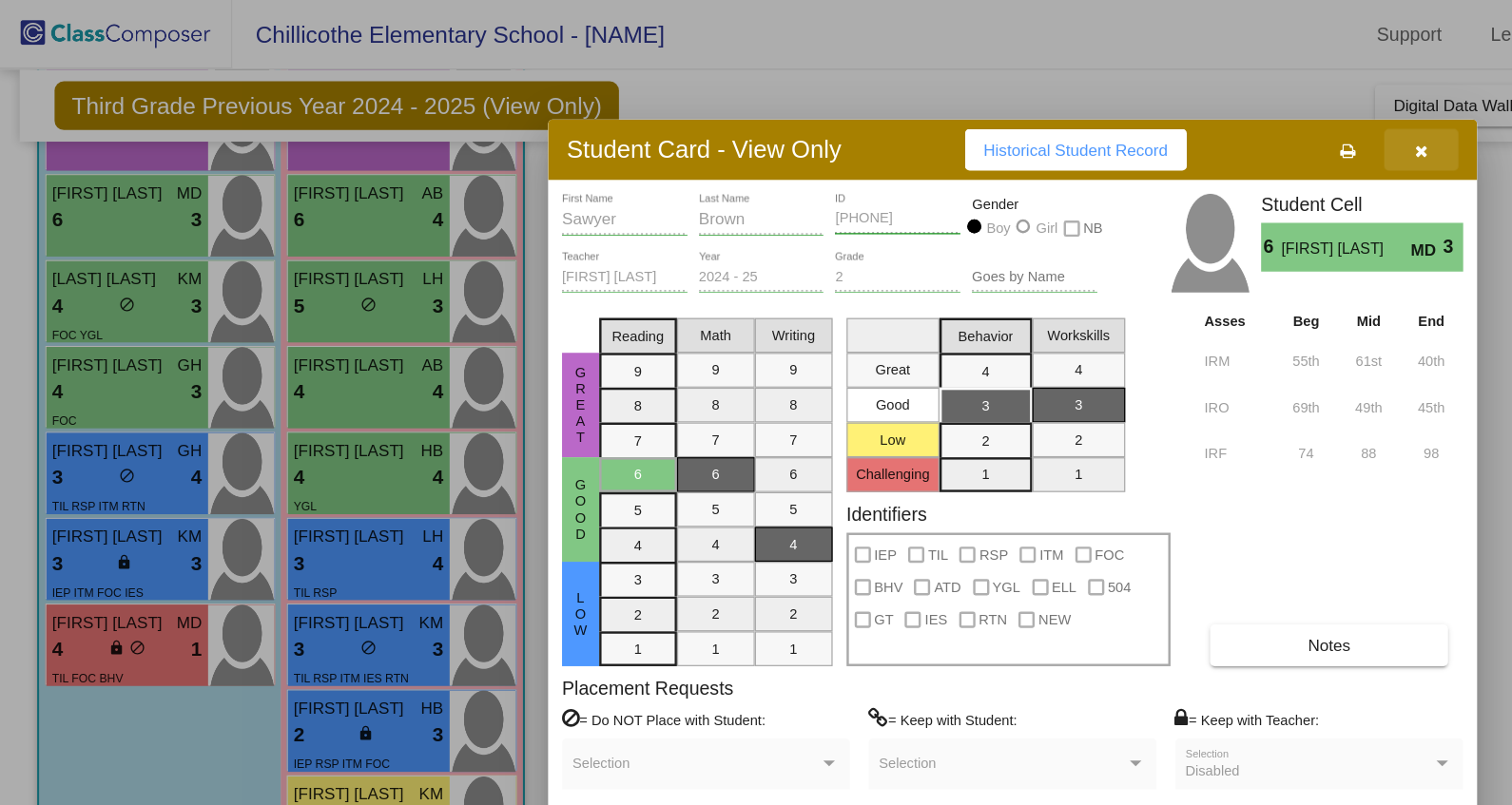 click at bounding box center [1164, 124] 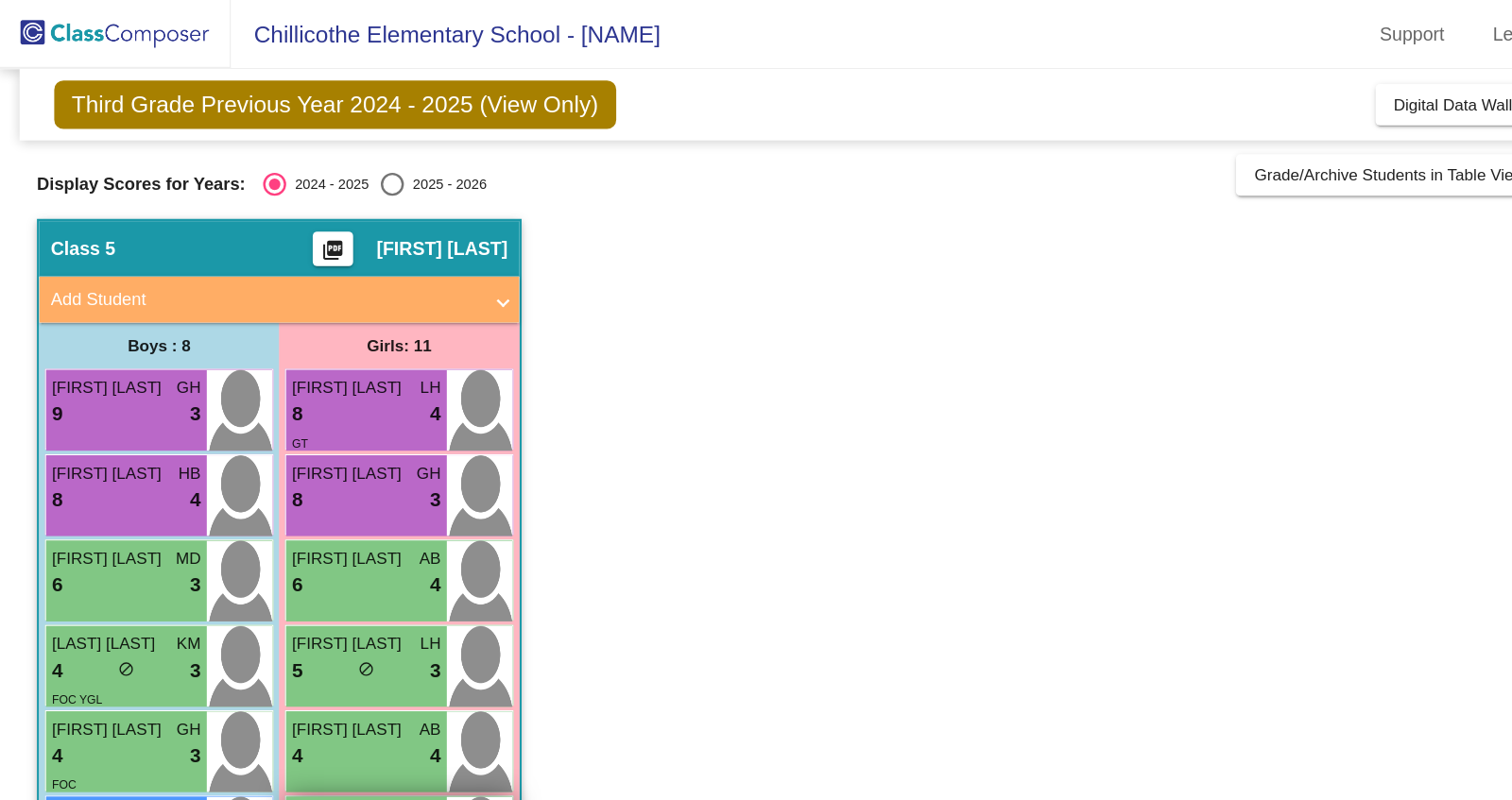 scroll, scrollTop: 0, scrollLeft: 0, axis: both 